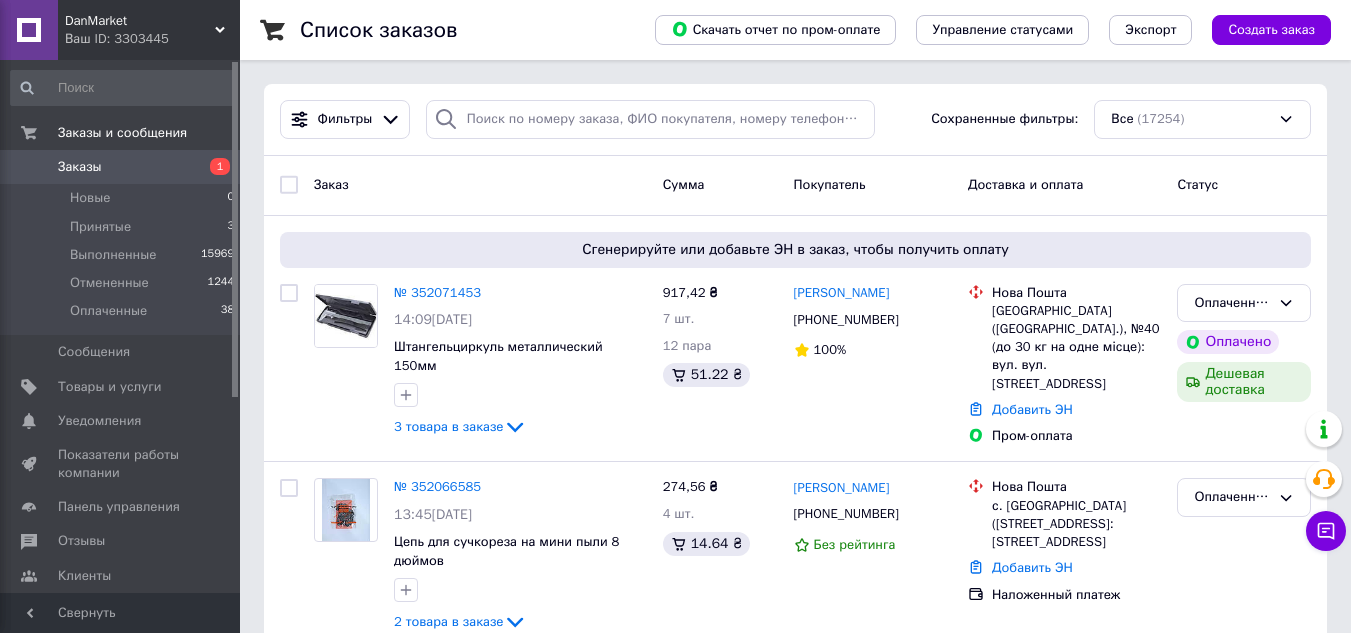 scroll, scrollTop: 0, scrollLeft: 0, axis: both 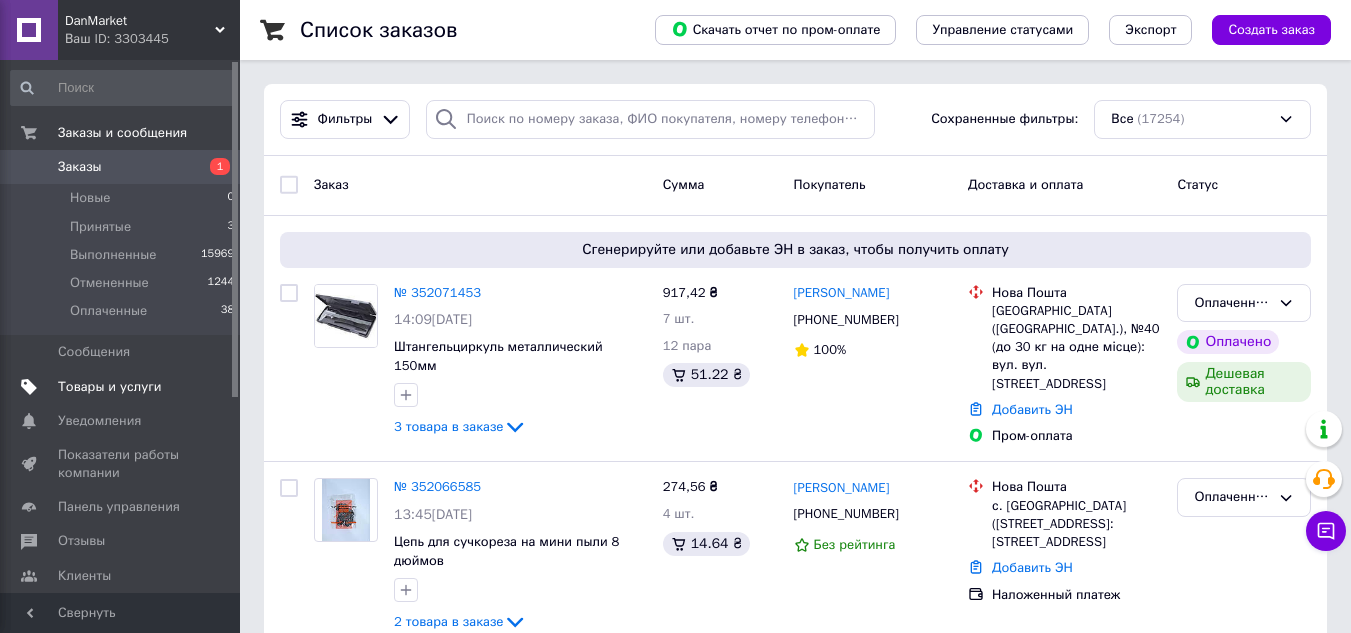 click on "Товары и услуги" at bounding box center [110, 387] 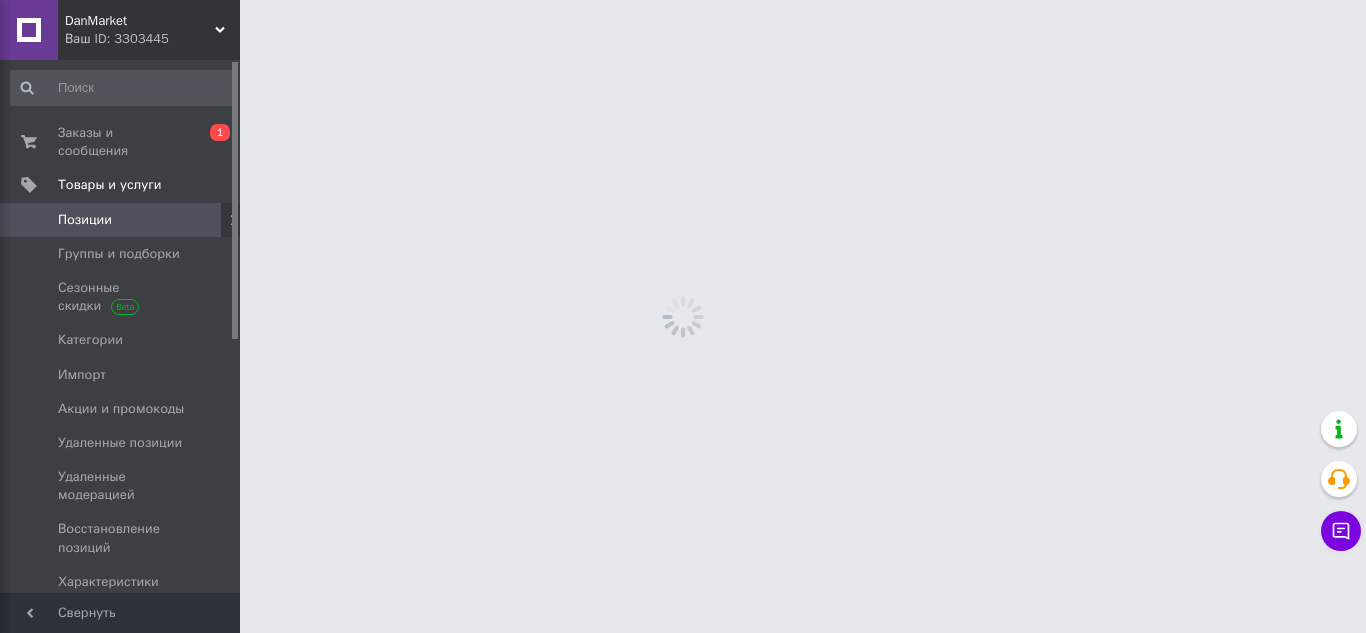 click on "DanMarket Ваш ID: 3303445 Сайт DanMarket Кабинет покупателя Проверить состояние системы Страница на портале Справка Выйти Заказы и сообщения 0 1 Товары и услуги Позиции Группы и подборки Сезонные скидки Категории Импорт Акции и промокоды Удаленные позиции Удаленные модерацией Восстановление позиций Характеристики Уведомления 0 0 Показатели работы компании Панель управления Отзывы Клиенты Каталог ProSale Аналитика Инструменты вебмастера и SEO Управление сайтом Кошелек компании Маркет Настройки Тарифы и счета Prom топ" at bounding box center (683, 30) 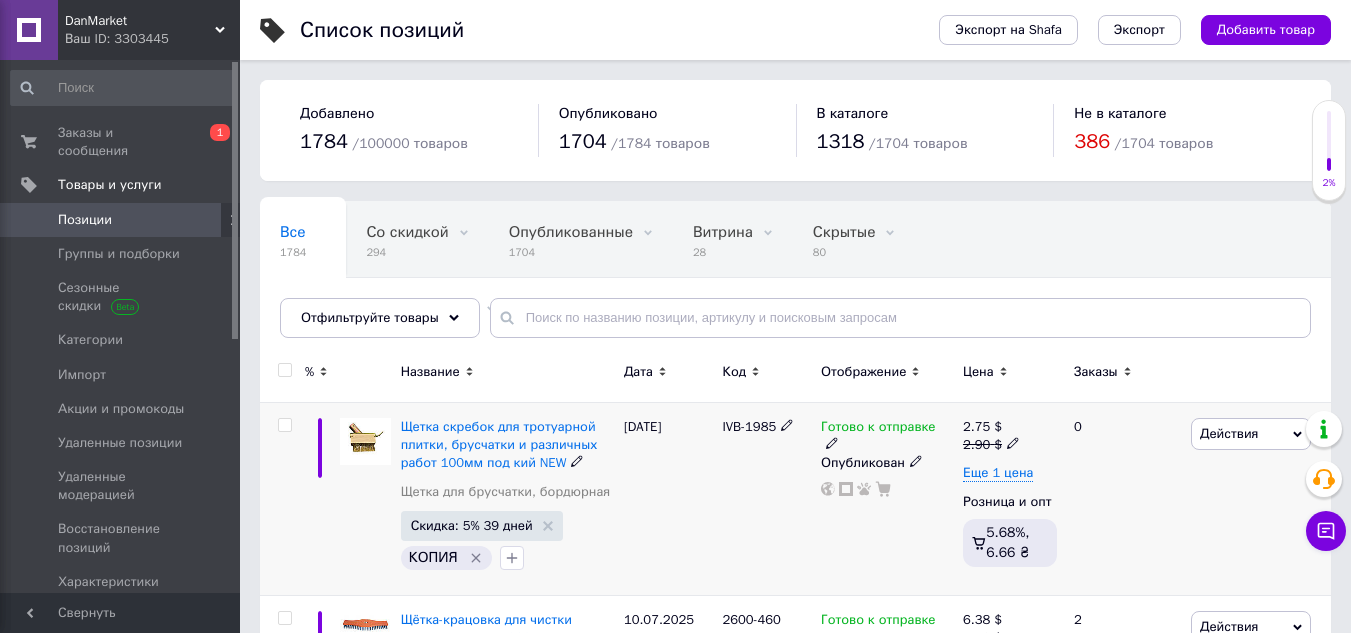 click on "IVB-1985" at bounding box center (766, 499) 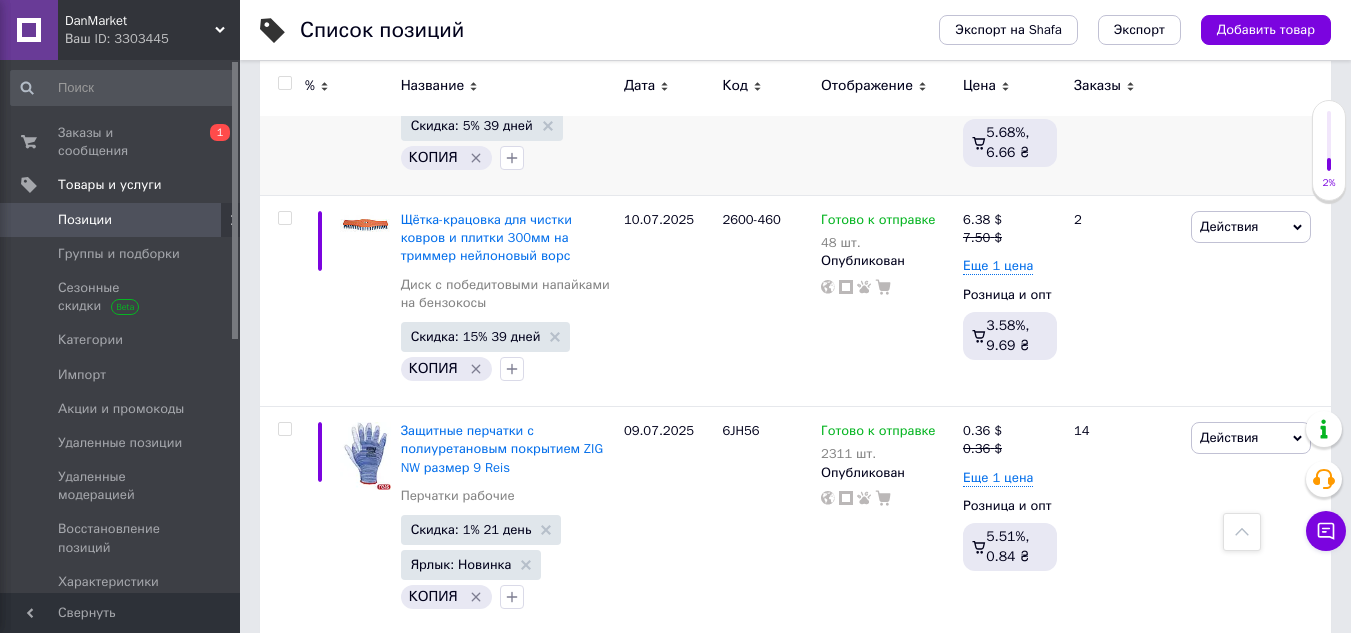 scroll, scrollTop: 960, scrollLeft: 0, axis: vertical 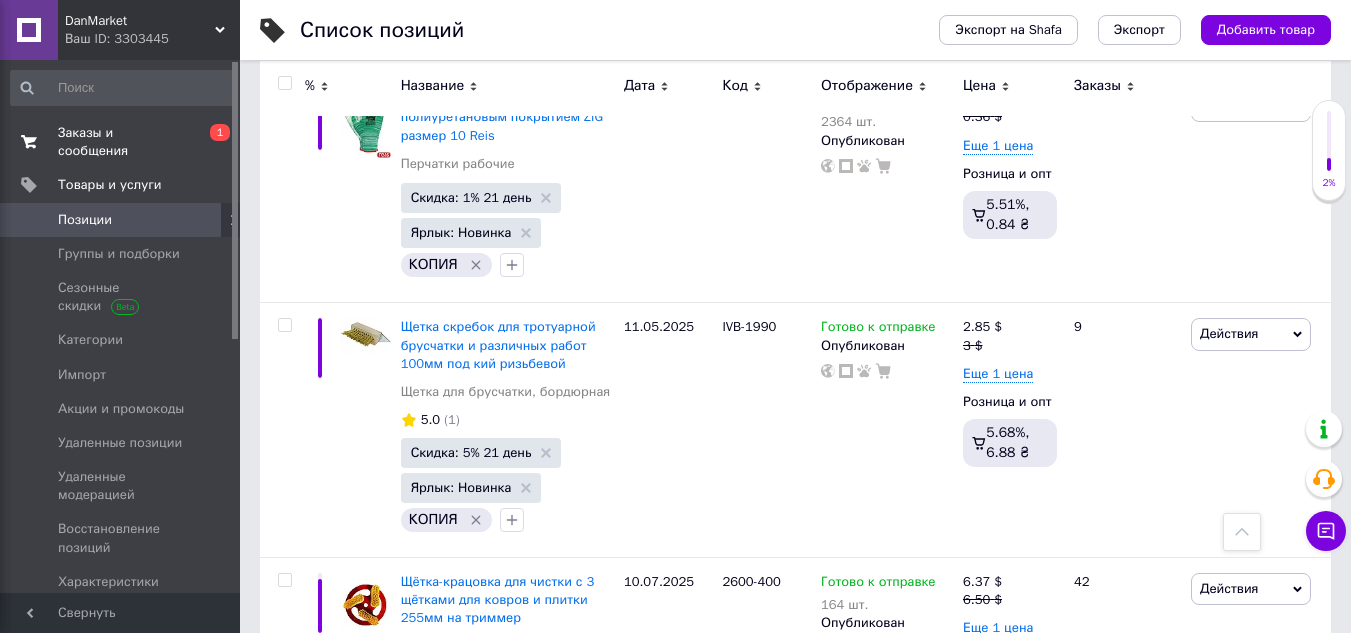 click on "Заказы и сообщения" at bounding box center [121, 142] 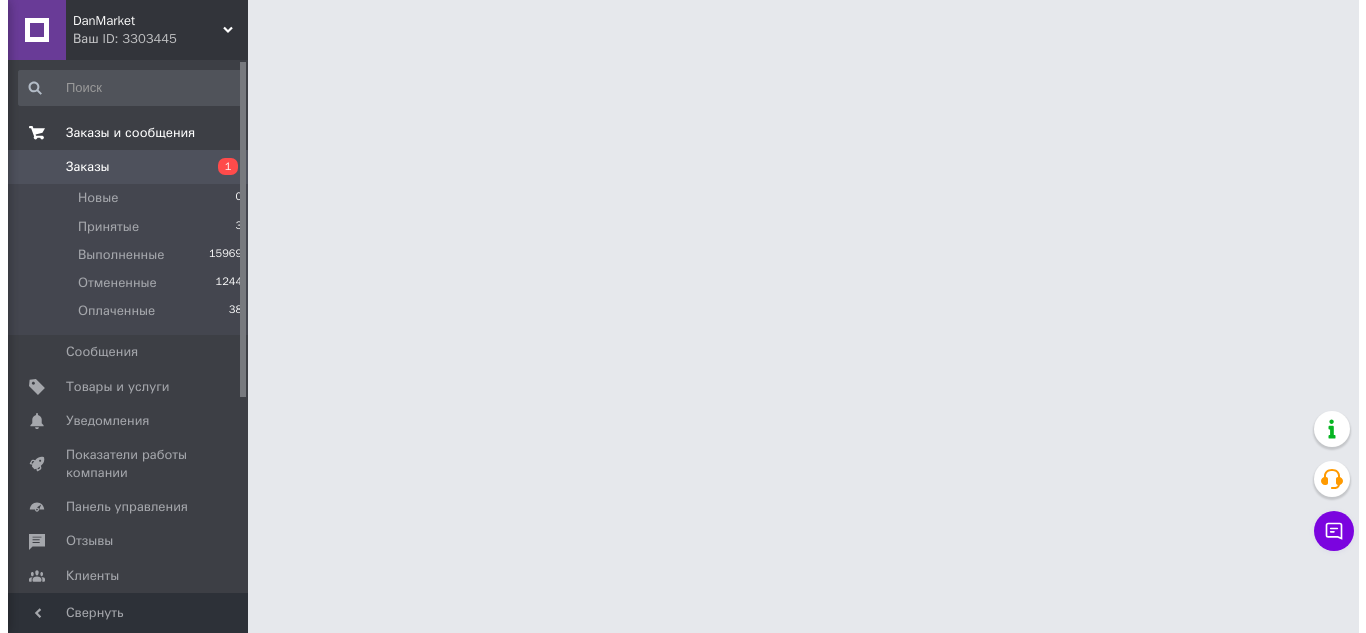 scroll, scrollTop: 0, scrollLeft: 0, axis: both 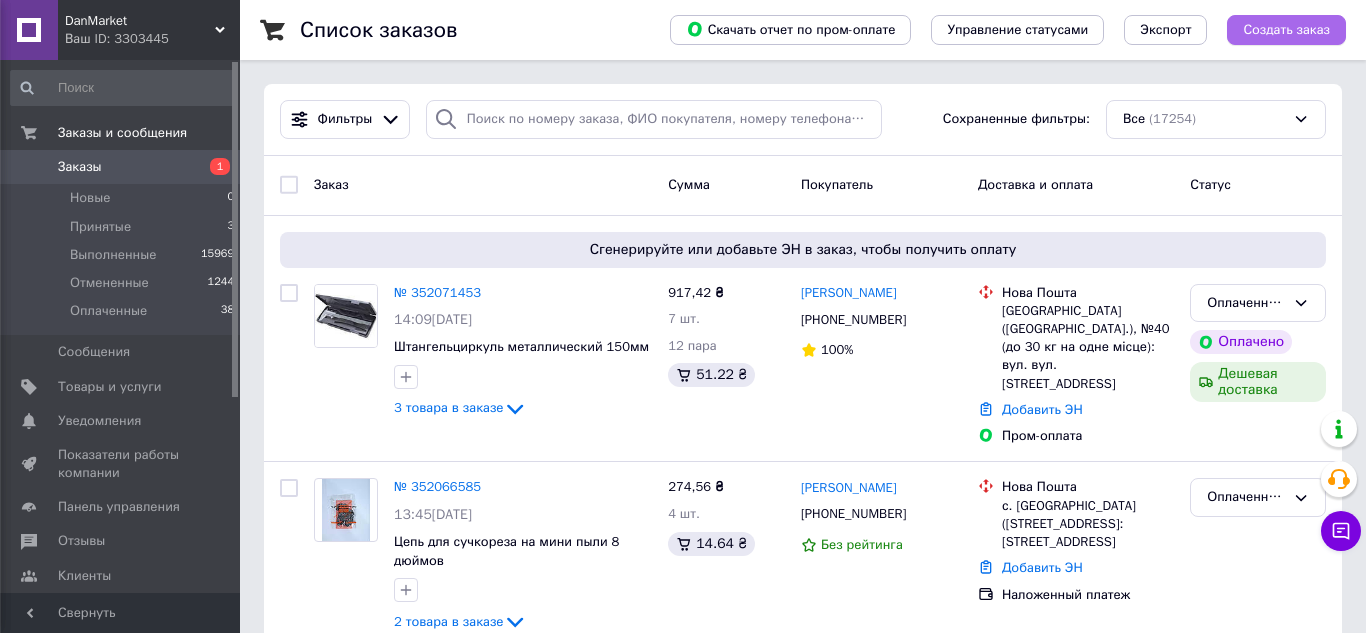 click on "Создать заказ" at bounding box center (1286, 30) 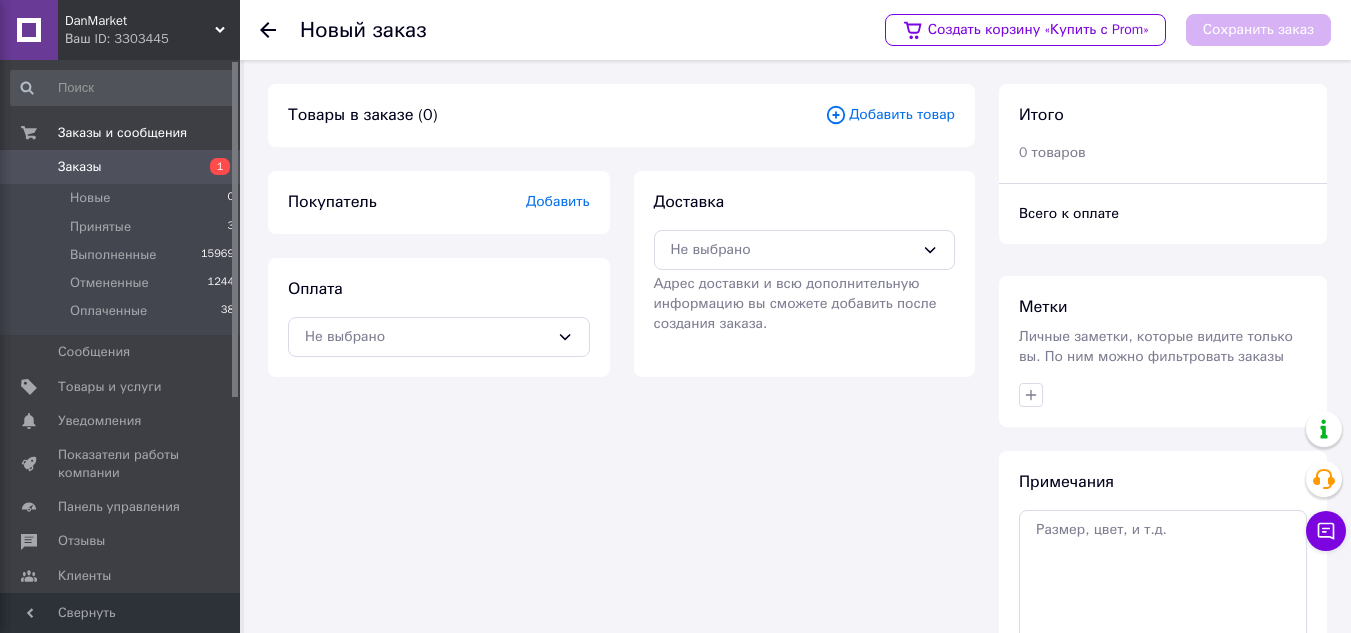 click on "Добавить" at bounding box center (558, 201) 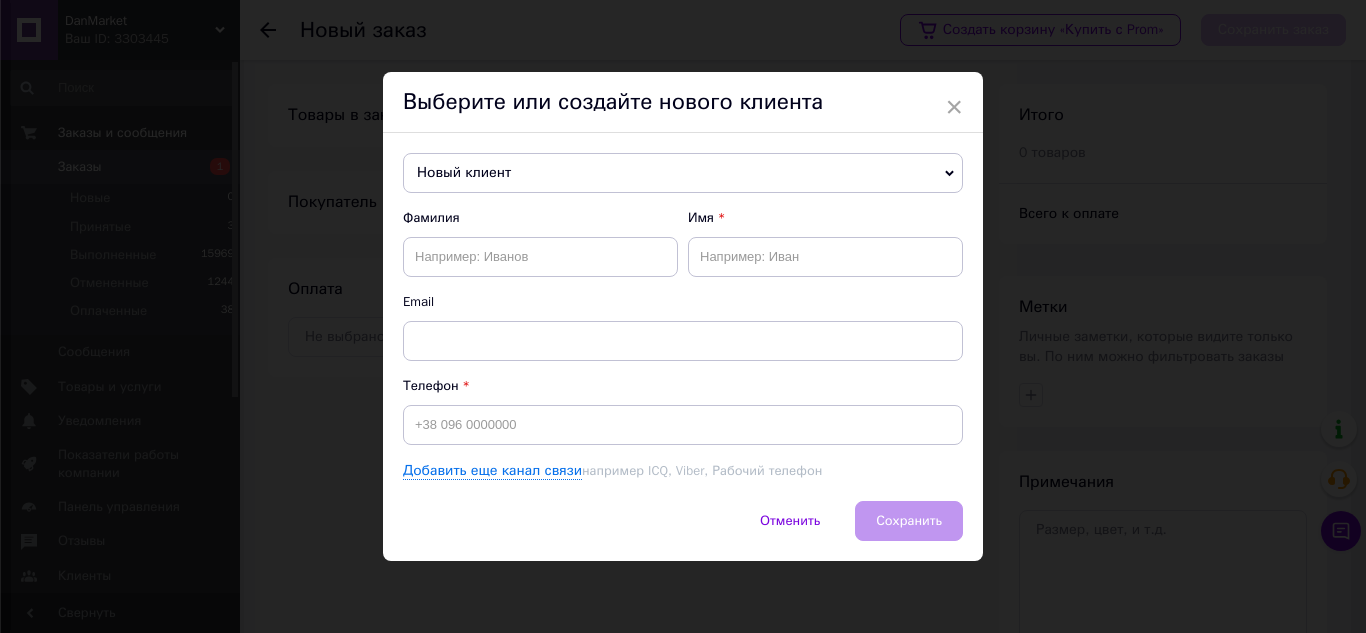 click on "Новый клиент" at bounding box center [683, 173] 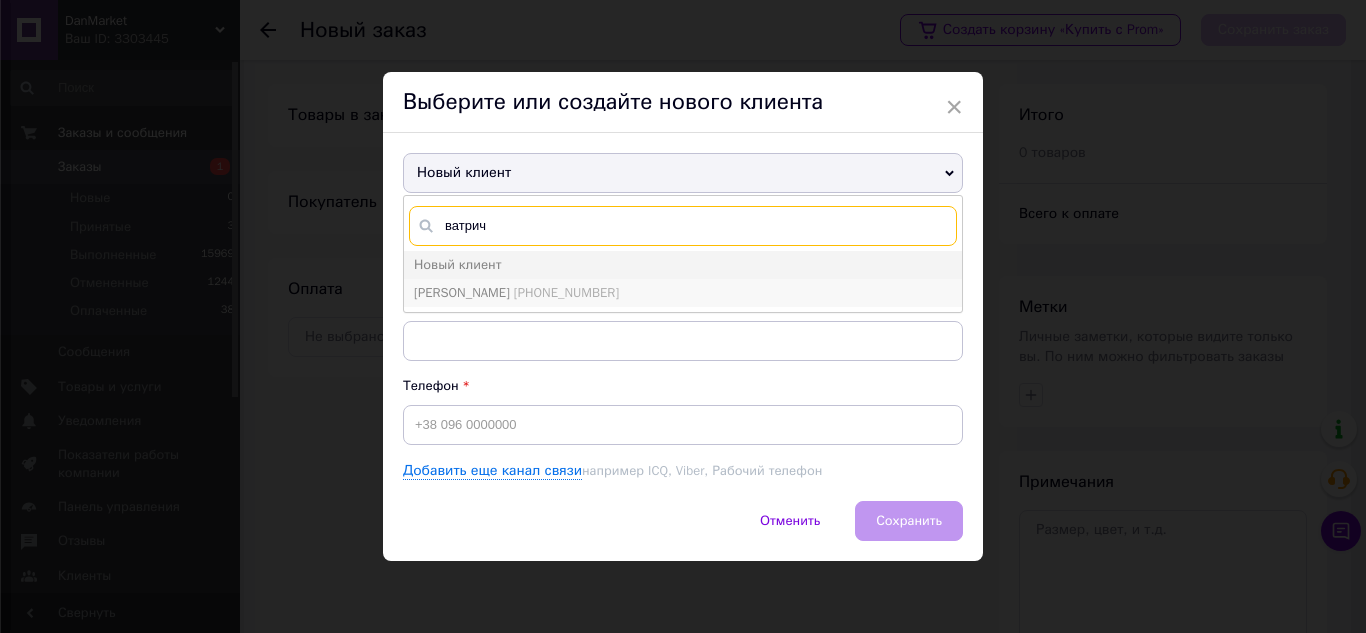 type on "ватрич" 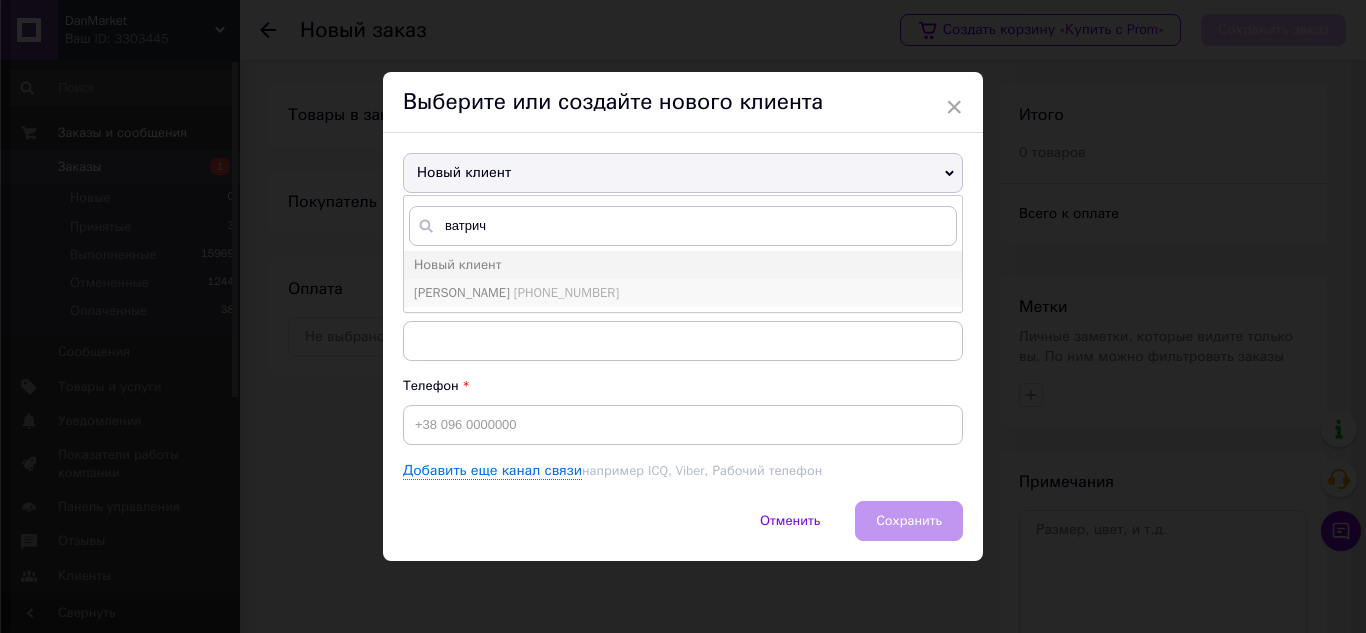 click on "[PHONE_NUMBER]" at bounding box center (566, 292) 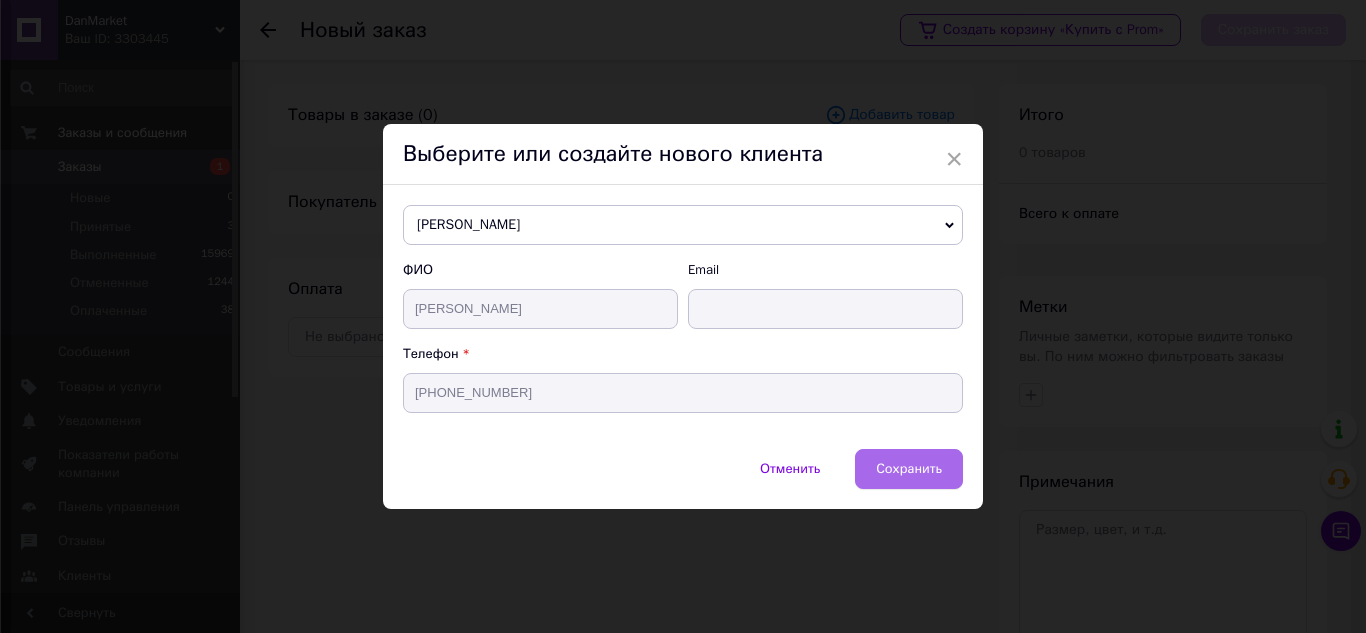 click on "Сохранить" at bounding box center (909, 468) 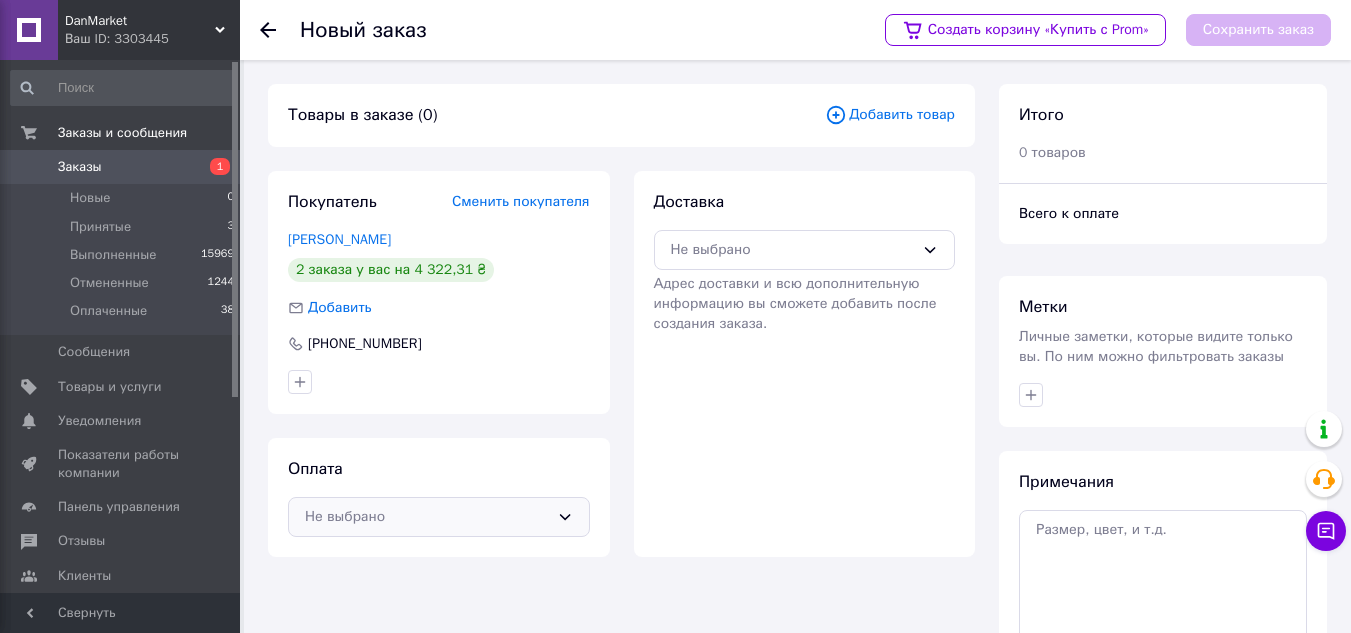 click on "Не выбрано" at bounding box center [439, 517] 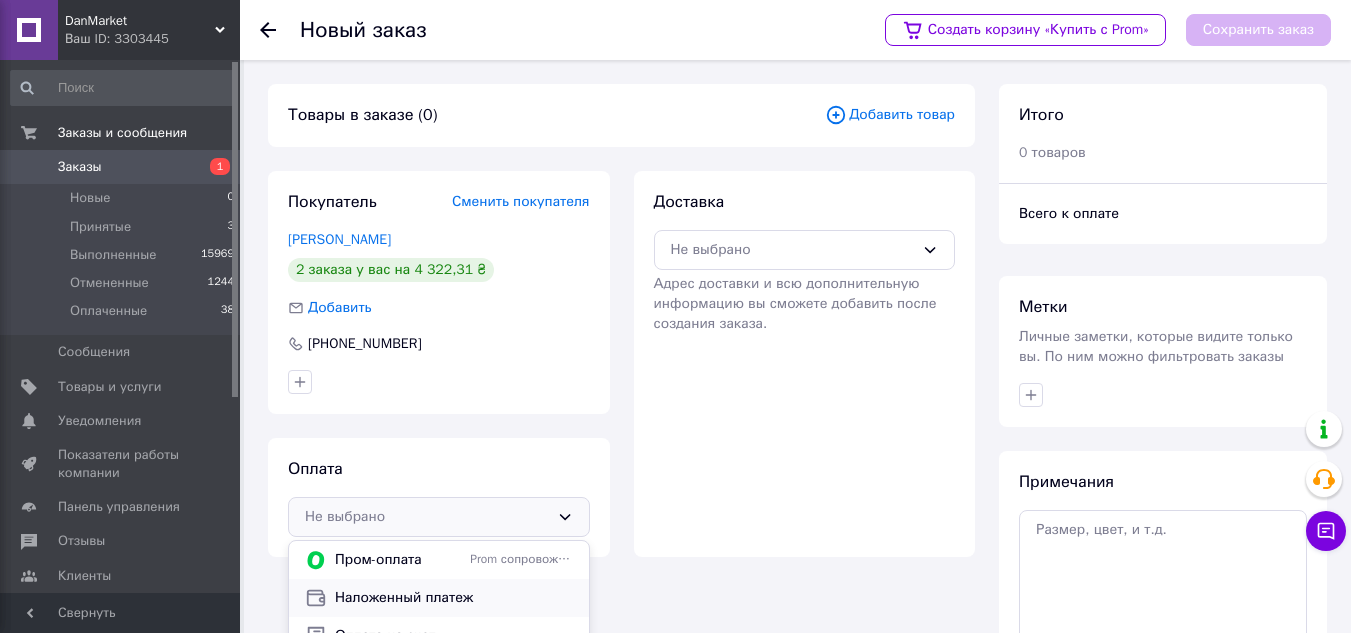 click on "Наложенный платеж" at bounding box center (454, 598) 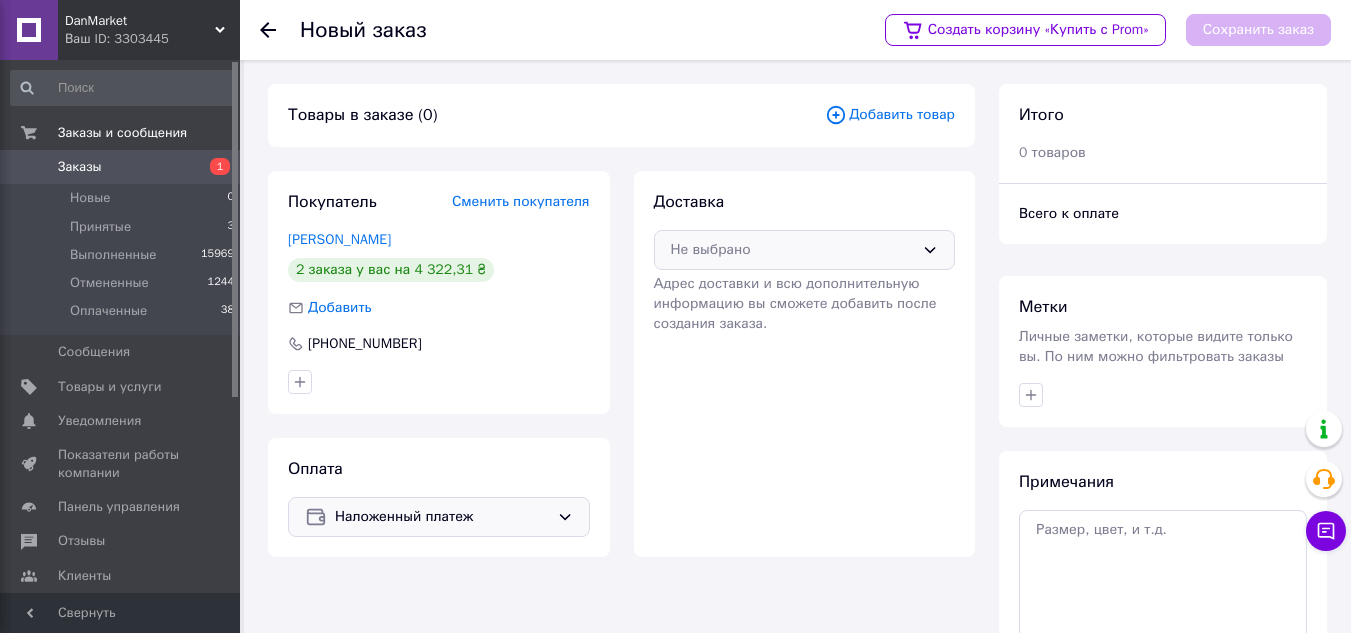 click on "Не выбрано" at bounding box center (793, 250) 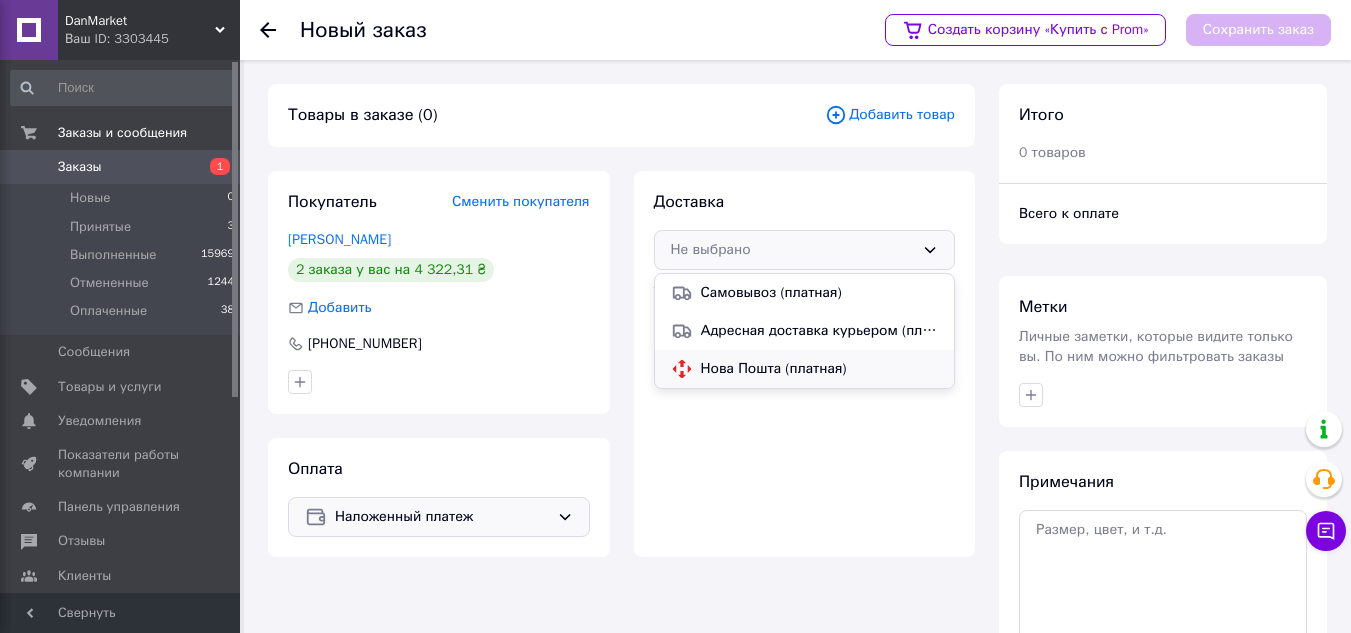 click on "Нова Пошта (платная)" at bounding box center (820, 369) 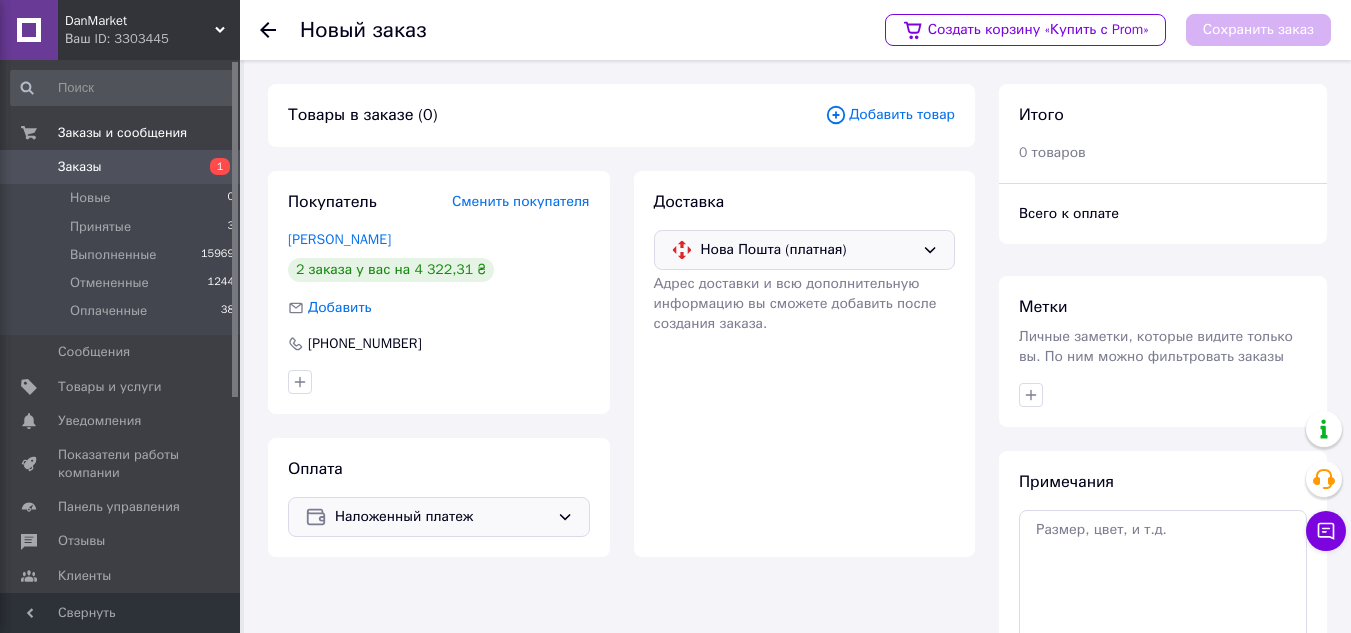 click on "Добавить товар" at bounding box center (890, 115) 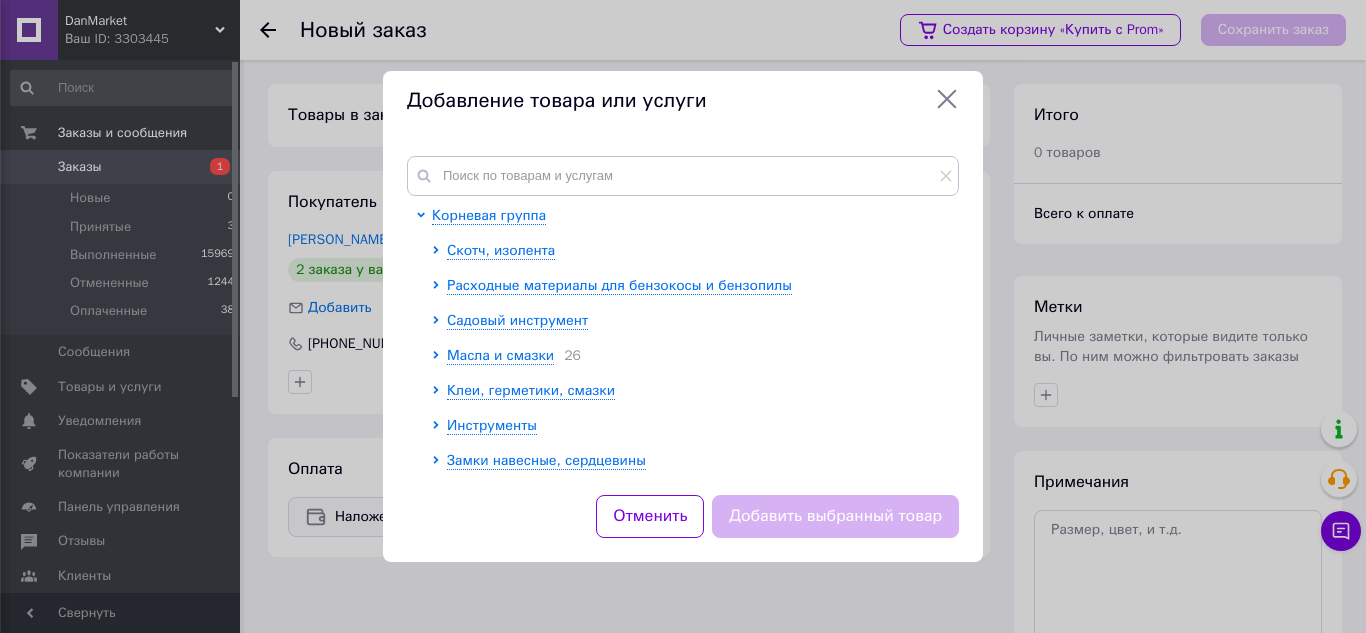 click at bounding box center (424, 533) 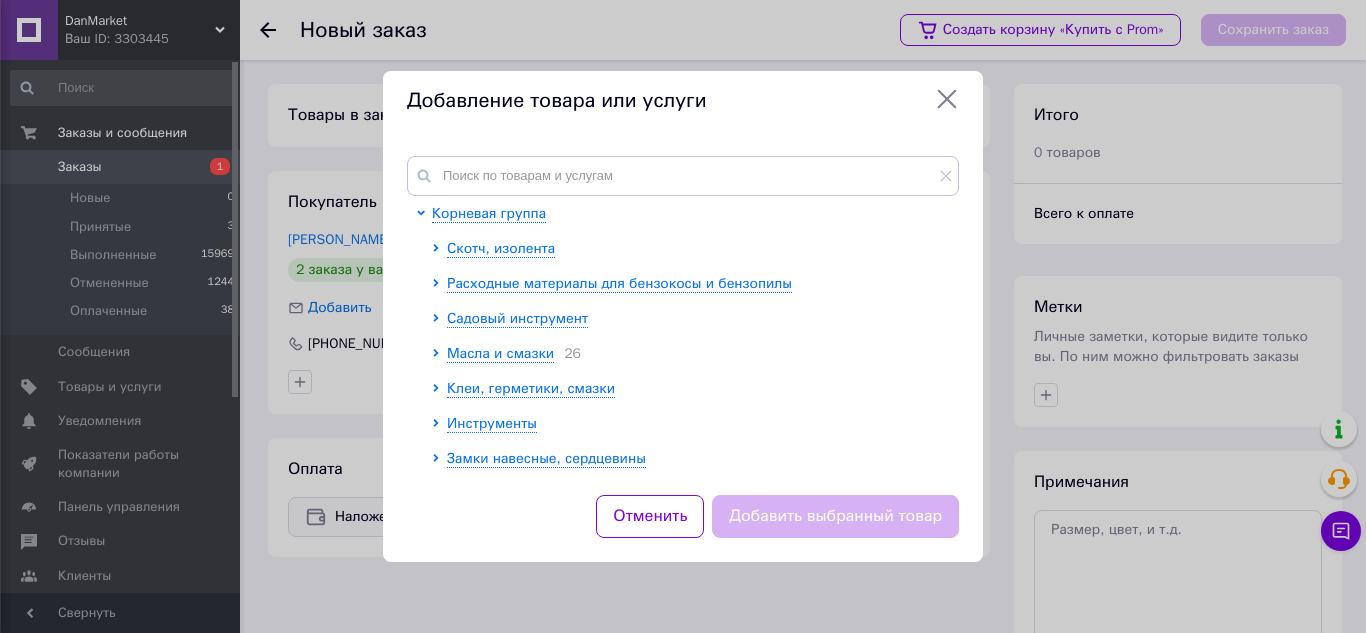 scroll, scrollTop: 0, scrollLeft: 0, axis: both 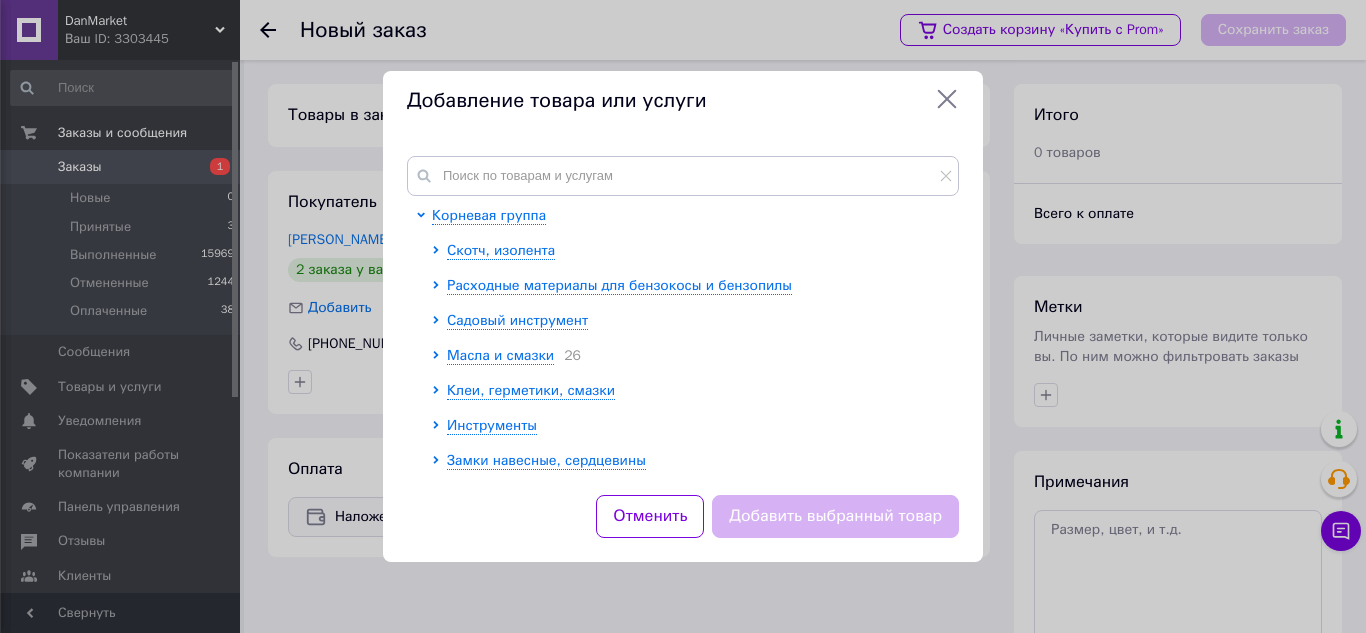 click at bounding box center (424, 533) 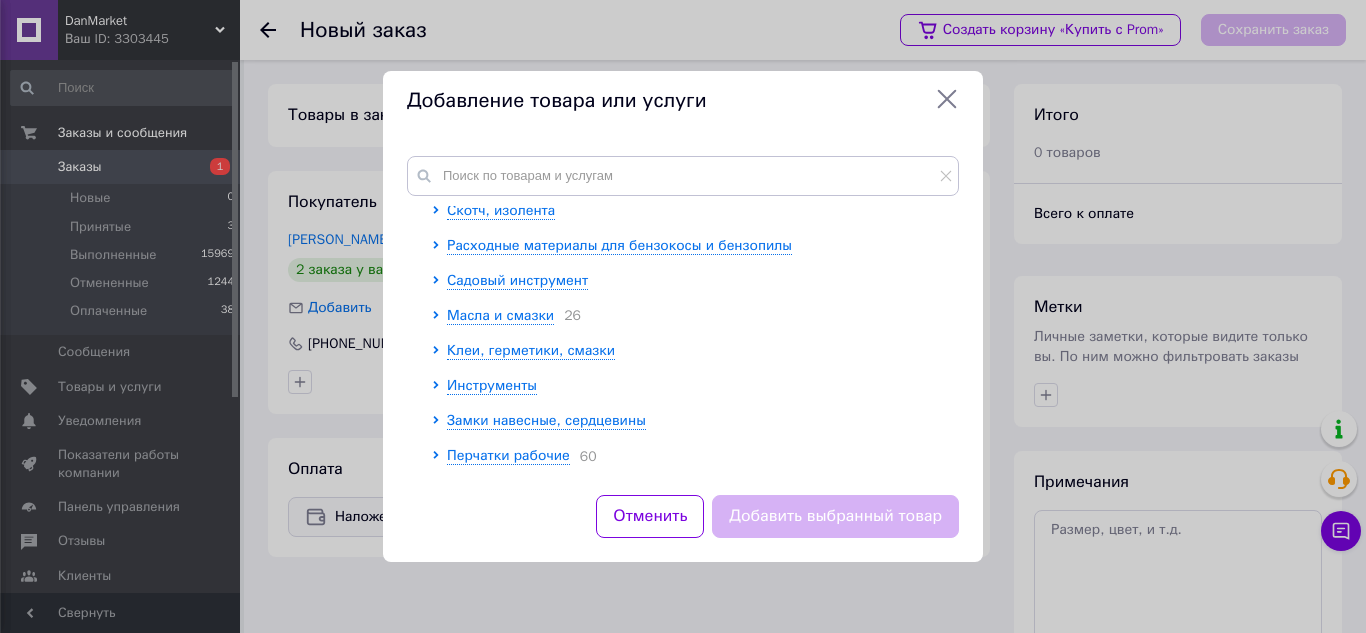 scroll, scrollTop: 0, scrollLeft: 0, axis: both 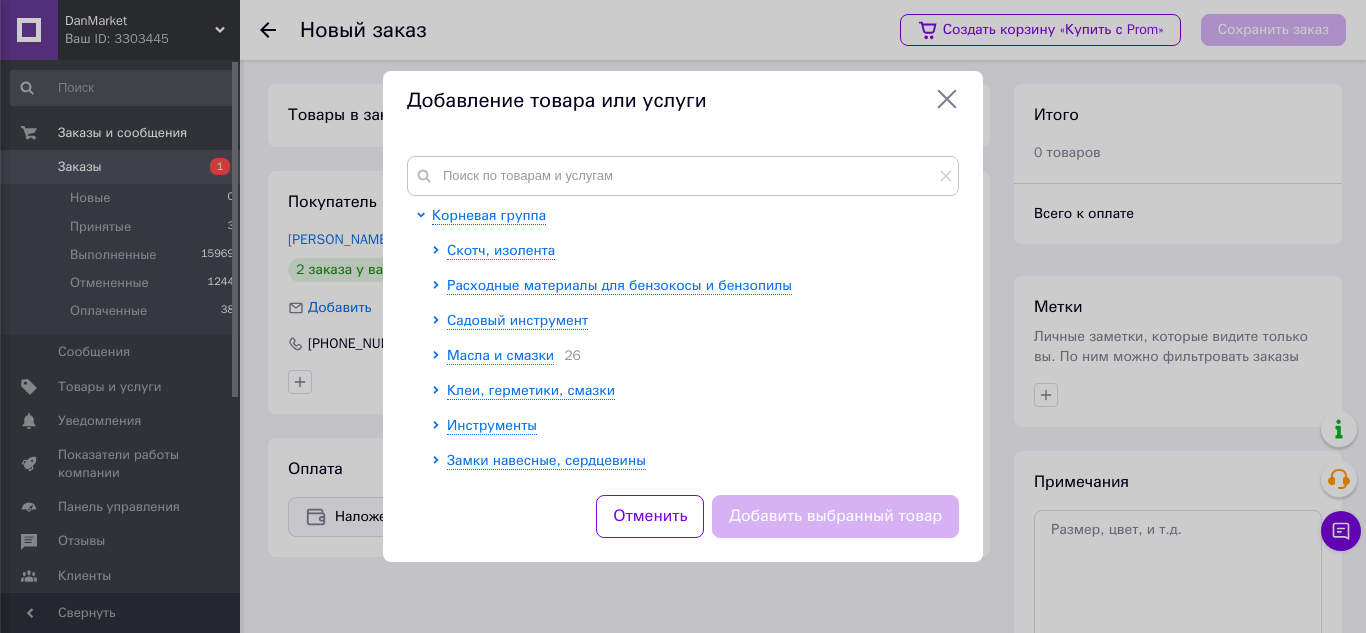 click at bounding box center [424, 533] 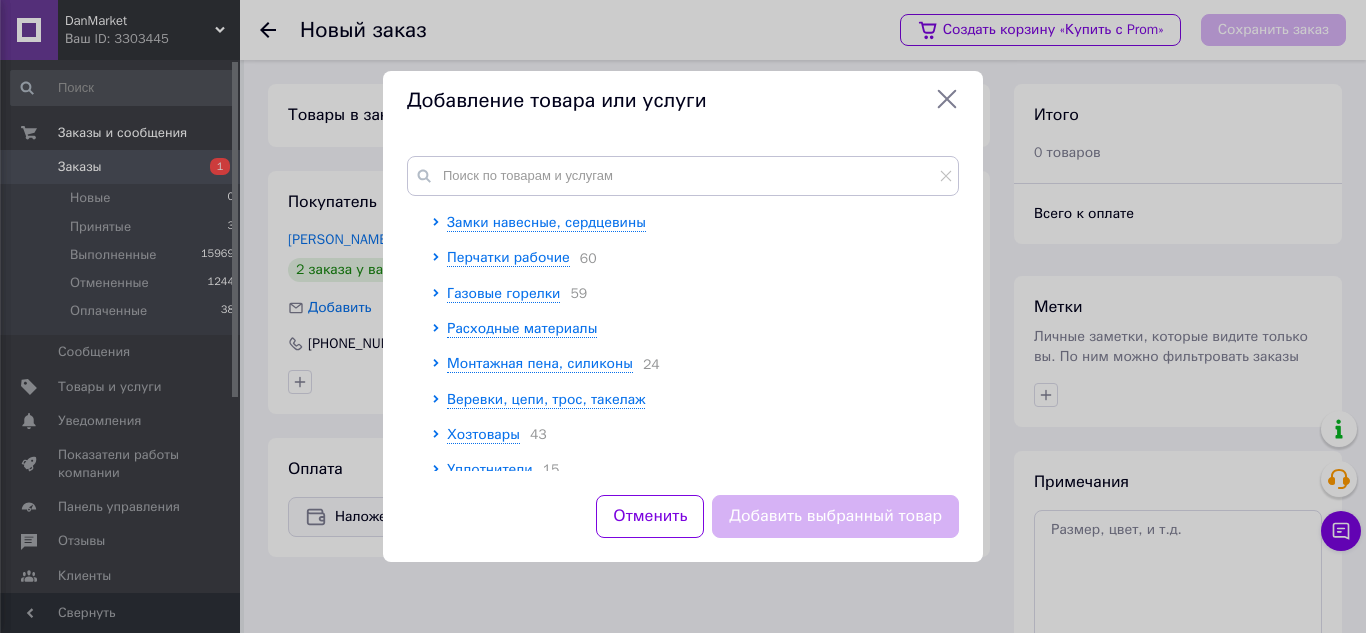 scroll, scrollTop: 240, scrollLeft: 0, axis: vertical 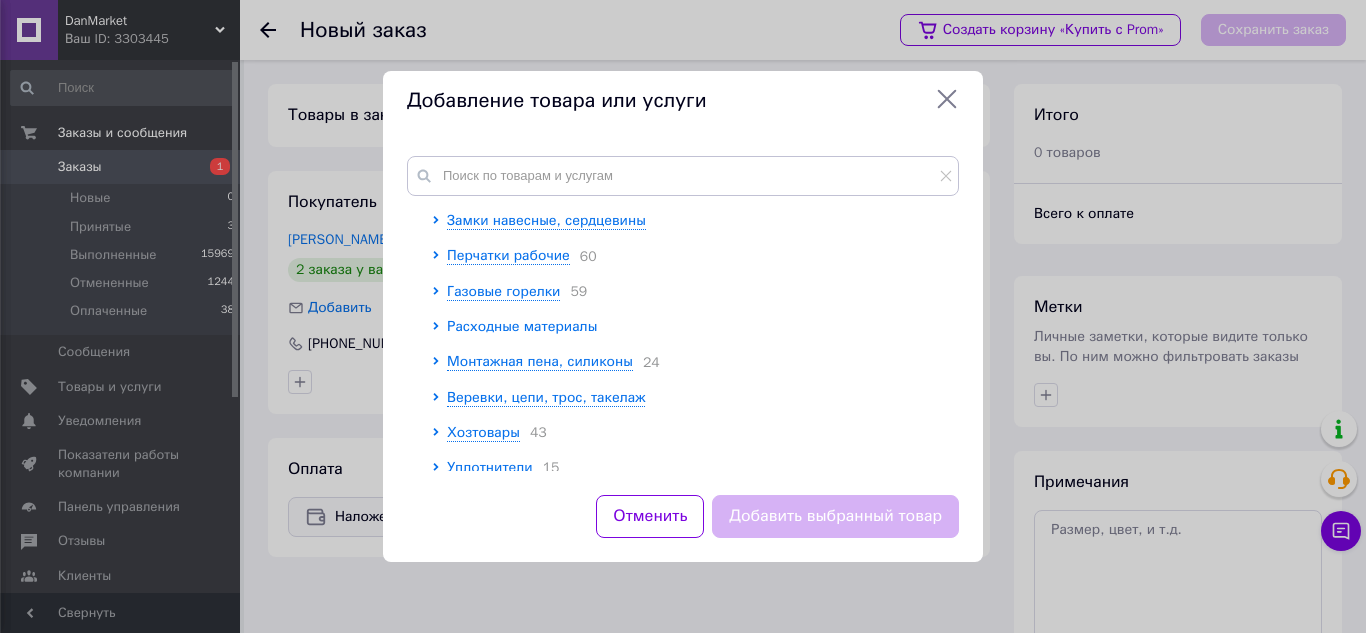 click 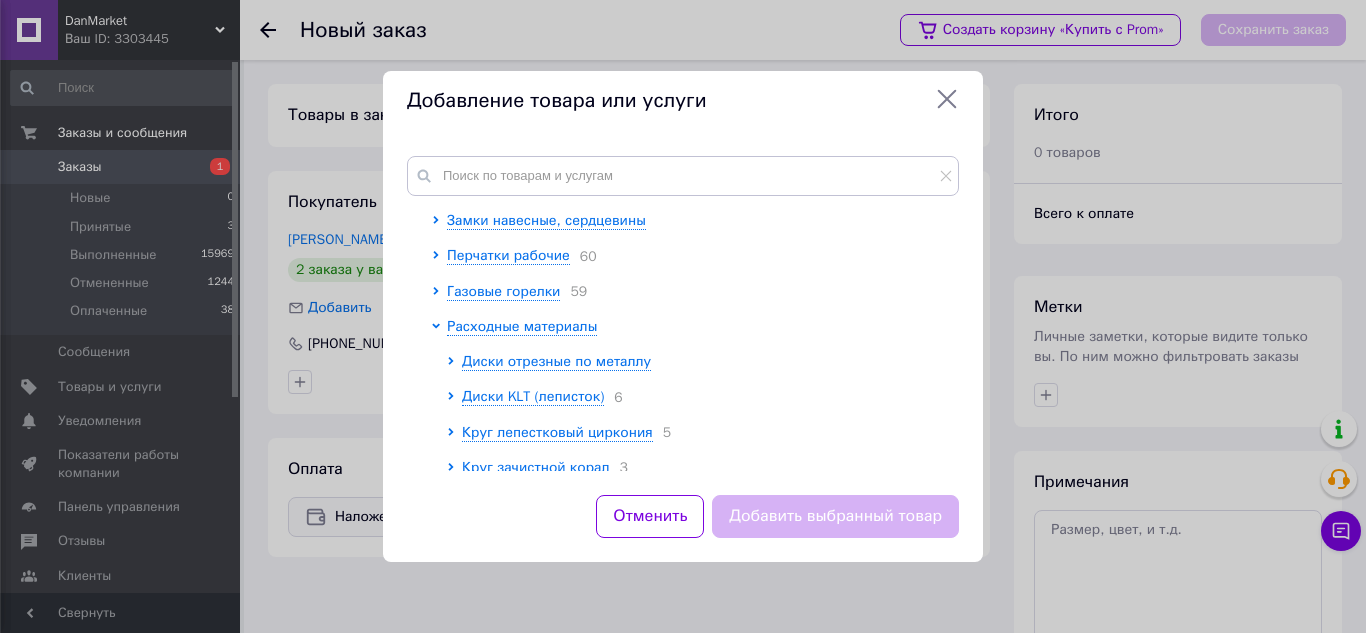 click at bounding box center [424, 611] 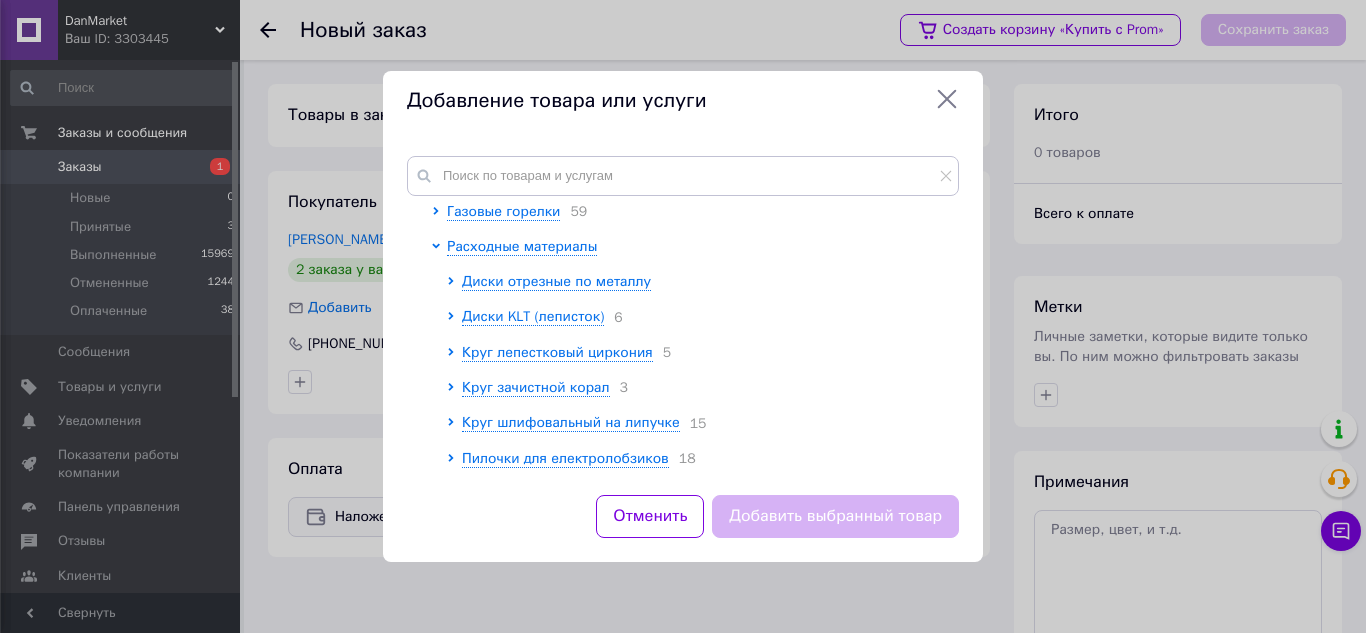 scroll, scrollTop: 360, scrollLeft: 0, axis: vertical 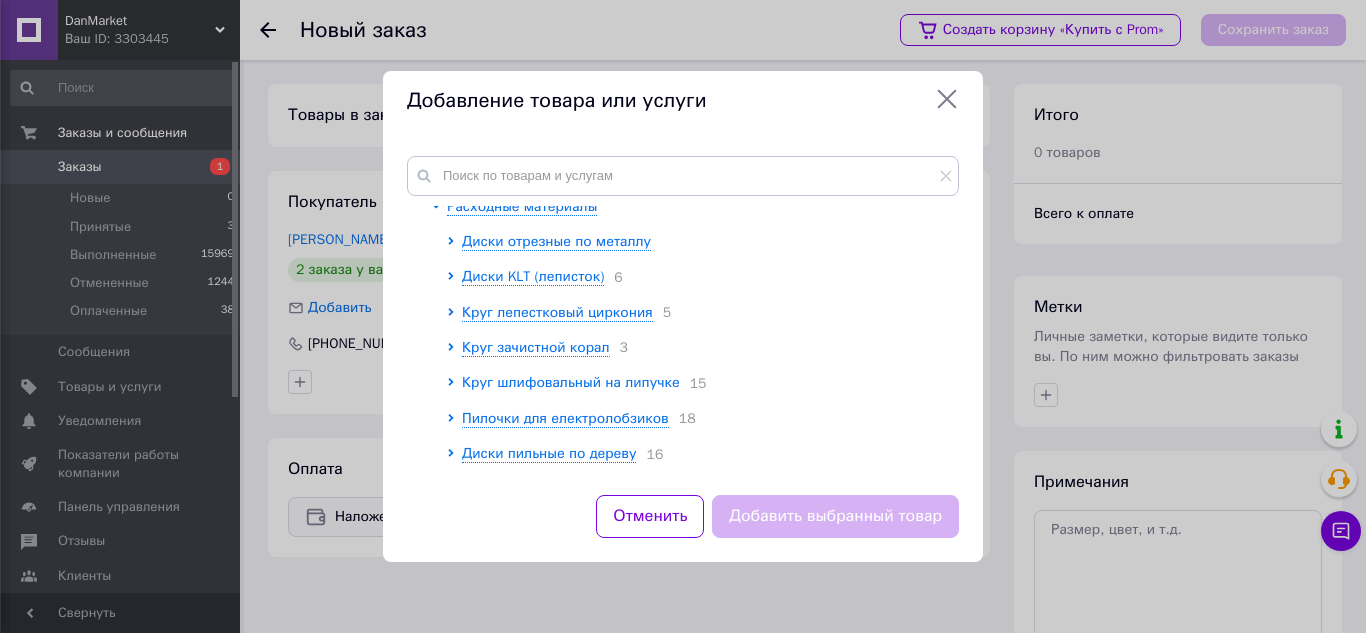 click 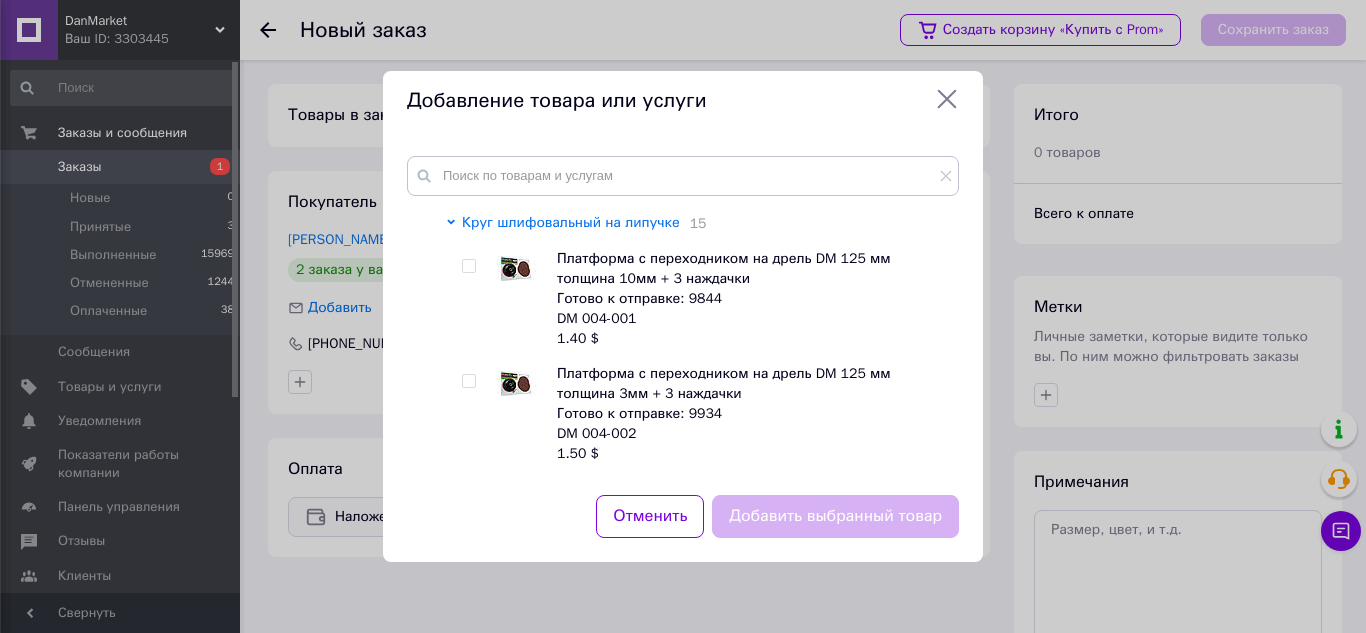 scroll, scrollTop: 560, scrollLeft: 0, axis: vertical 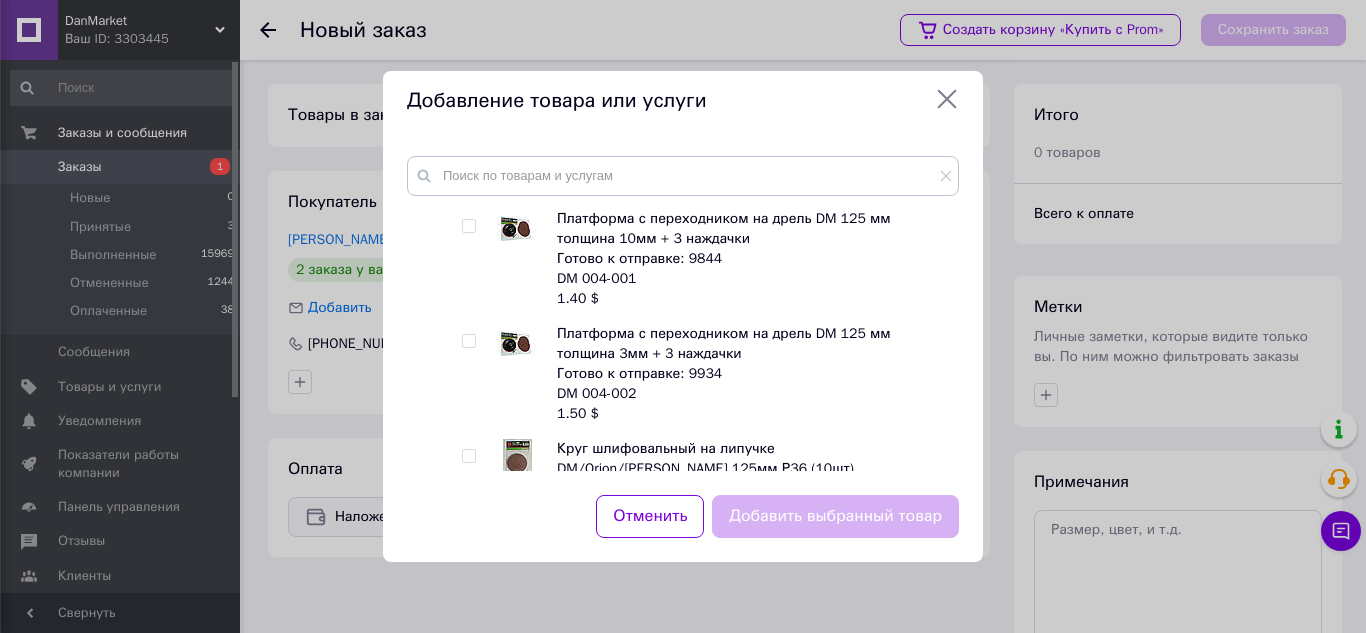 click at bounding box center [468, 341] 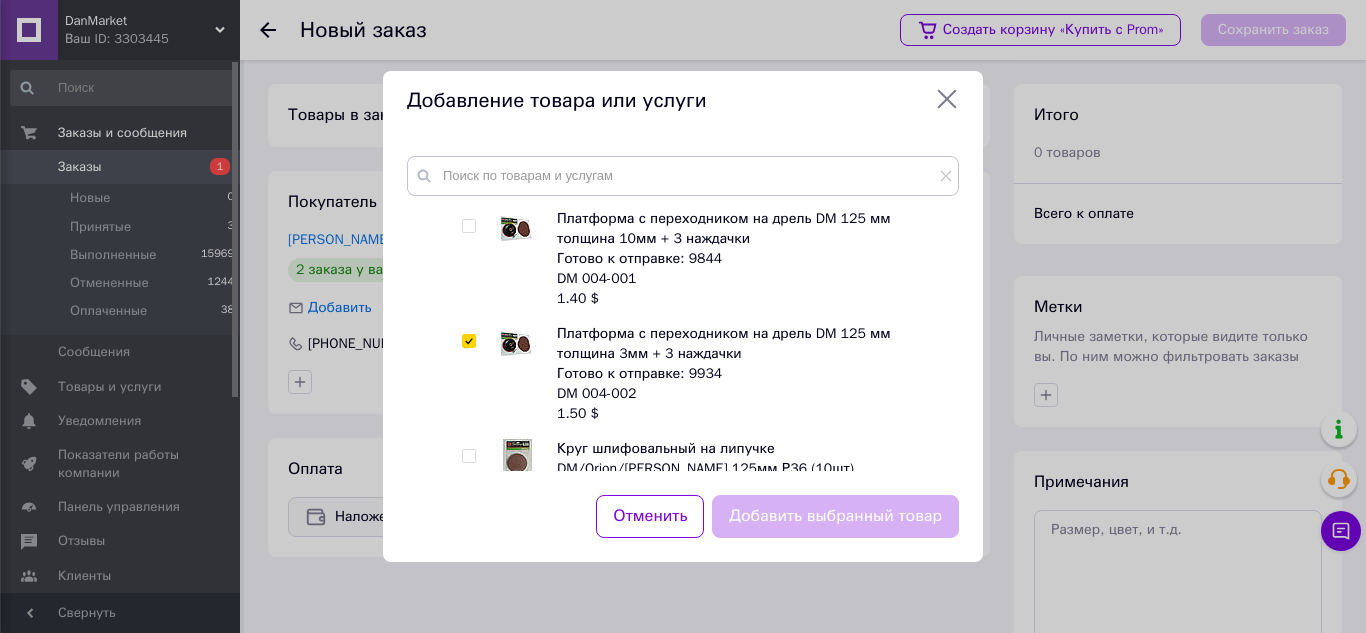checkbox on "true" 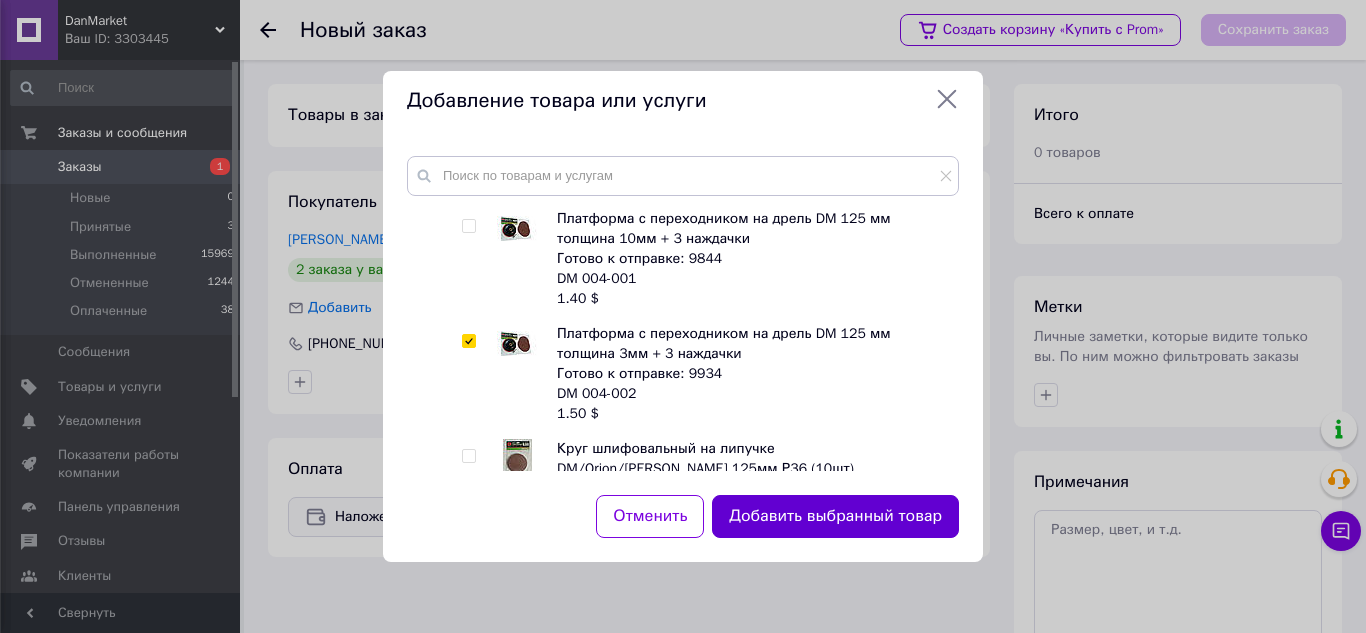 click on "Добавить выбранный товар" at bounding box center [835, 516] 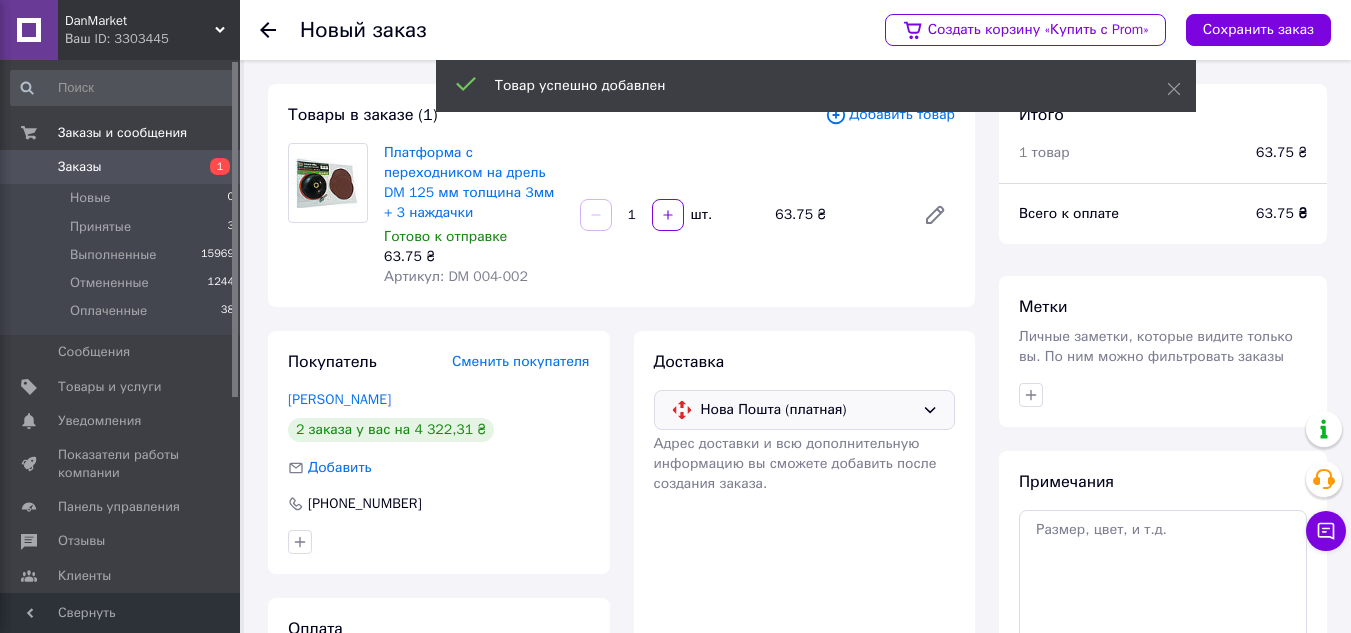 click on "1" at bounding box center [632, 215] 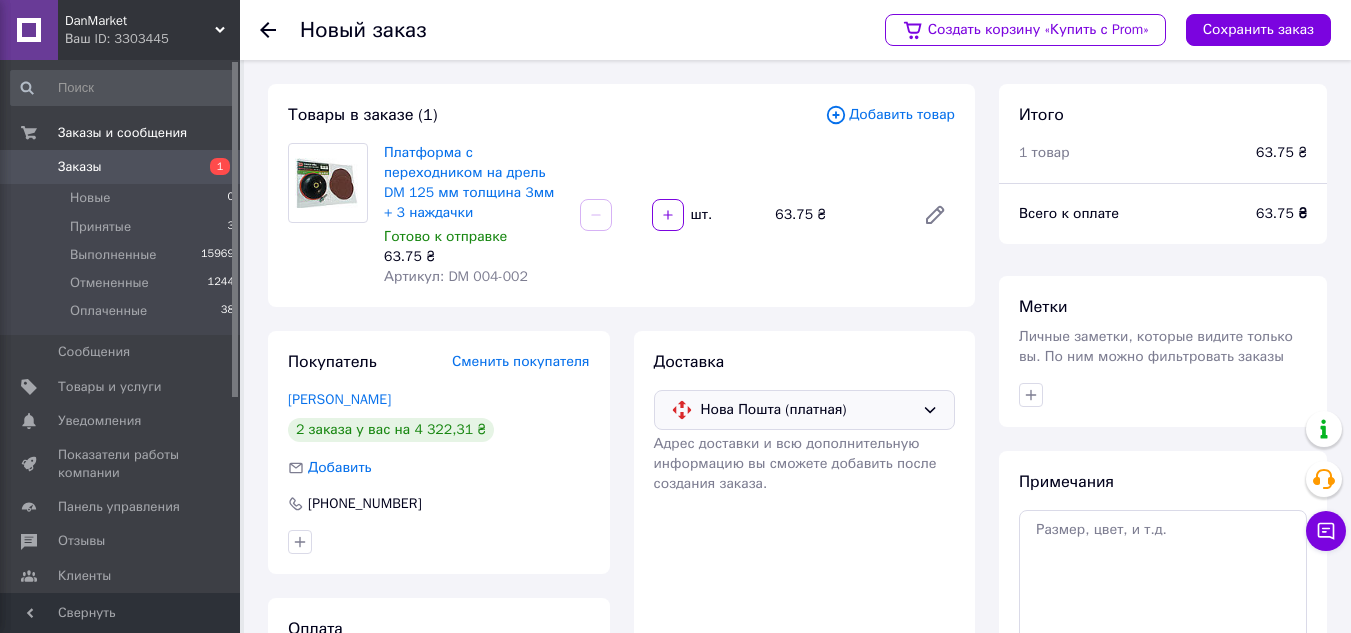 type on "5" 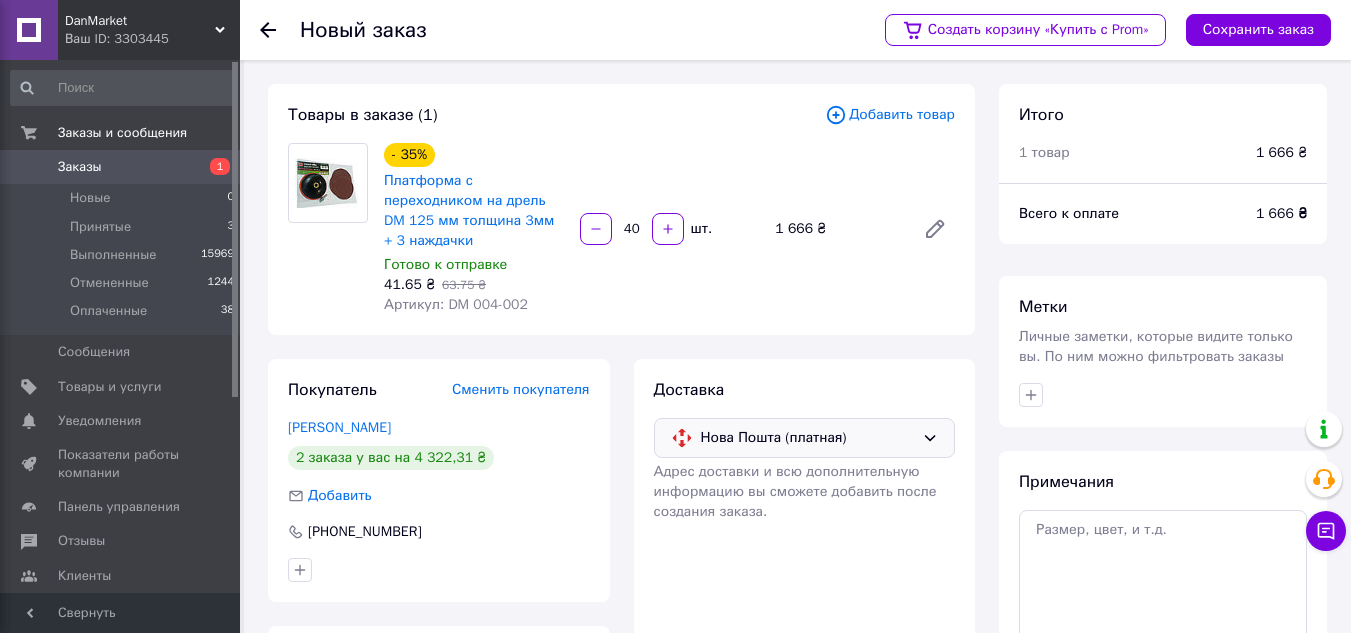 type on "40" 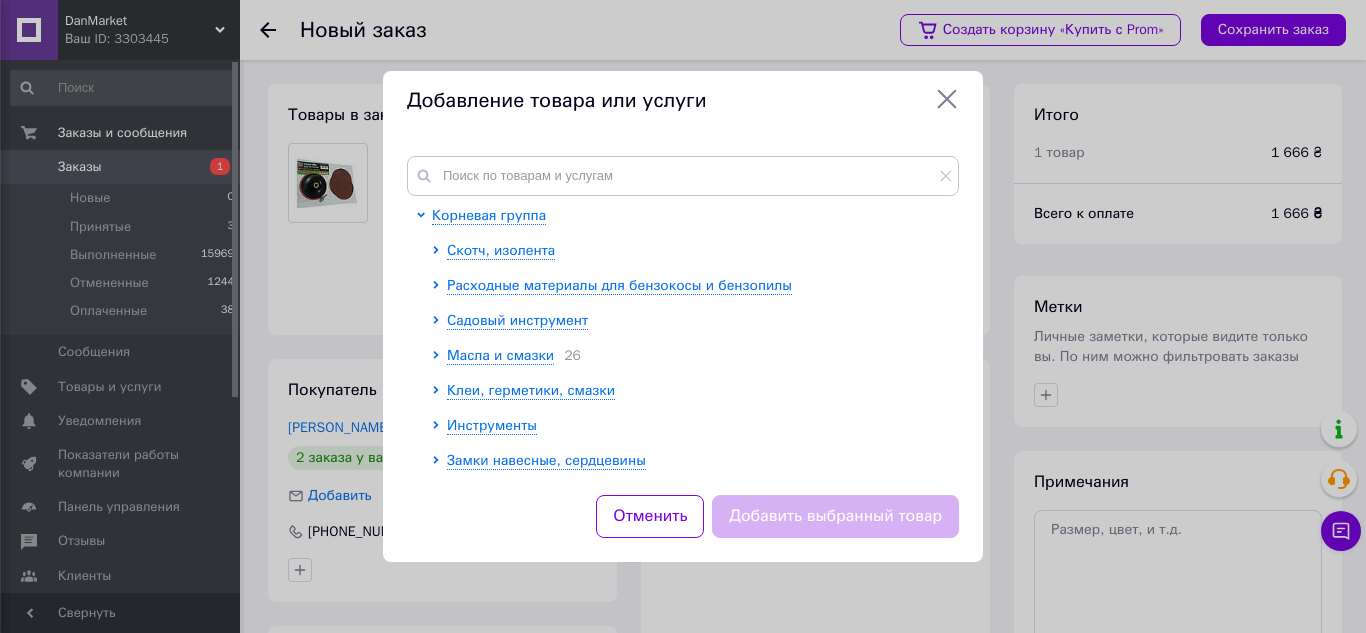 click at bounding box center (424, 533) 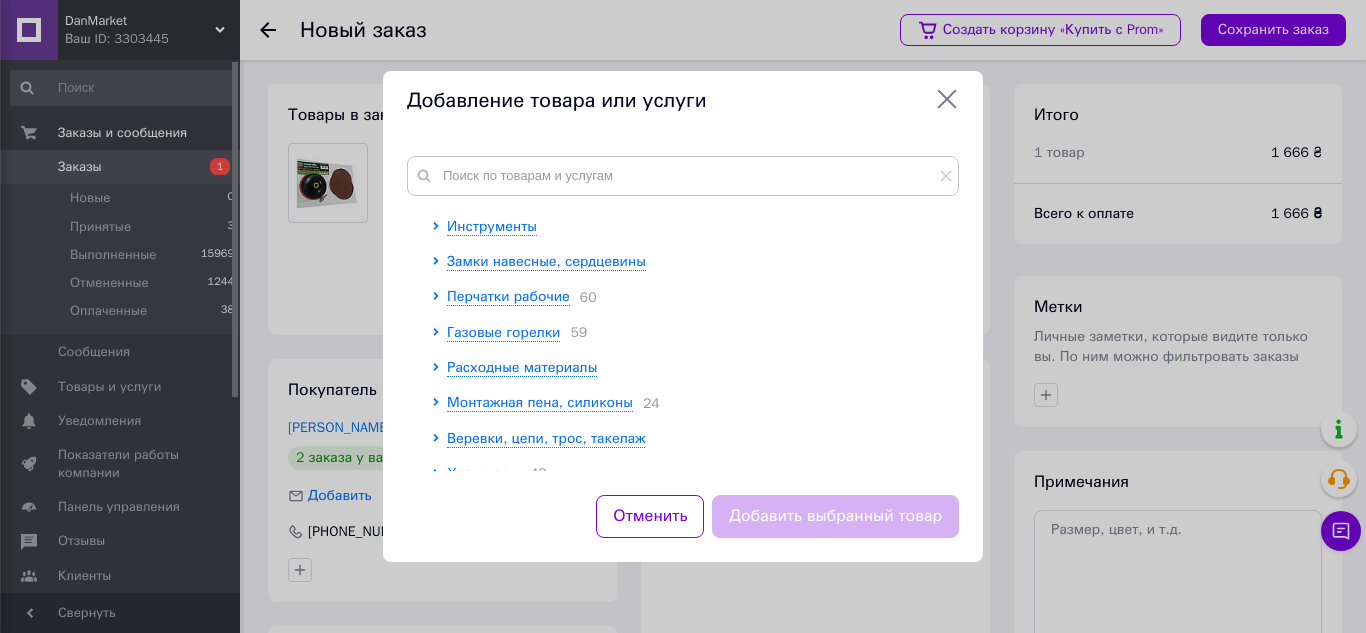 scroll, scrollTop: 200, scrollLeft: 0, axis: vertical 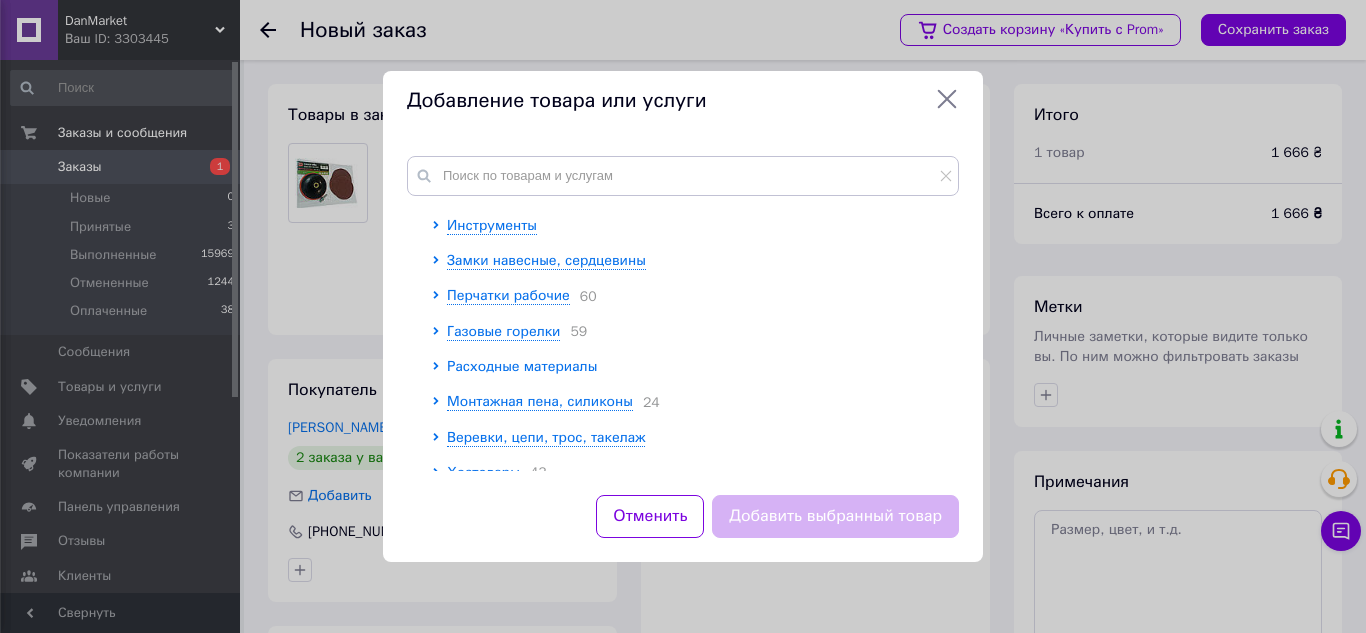 click 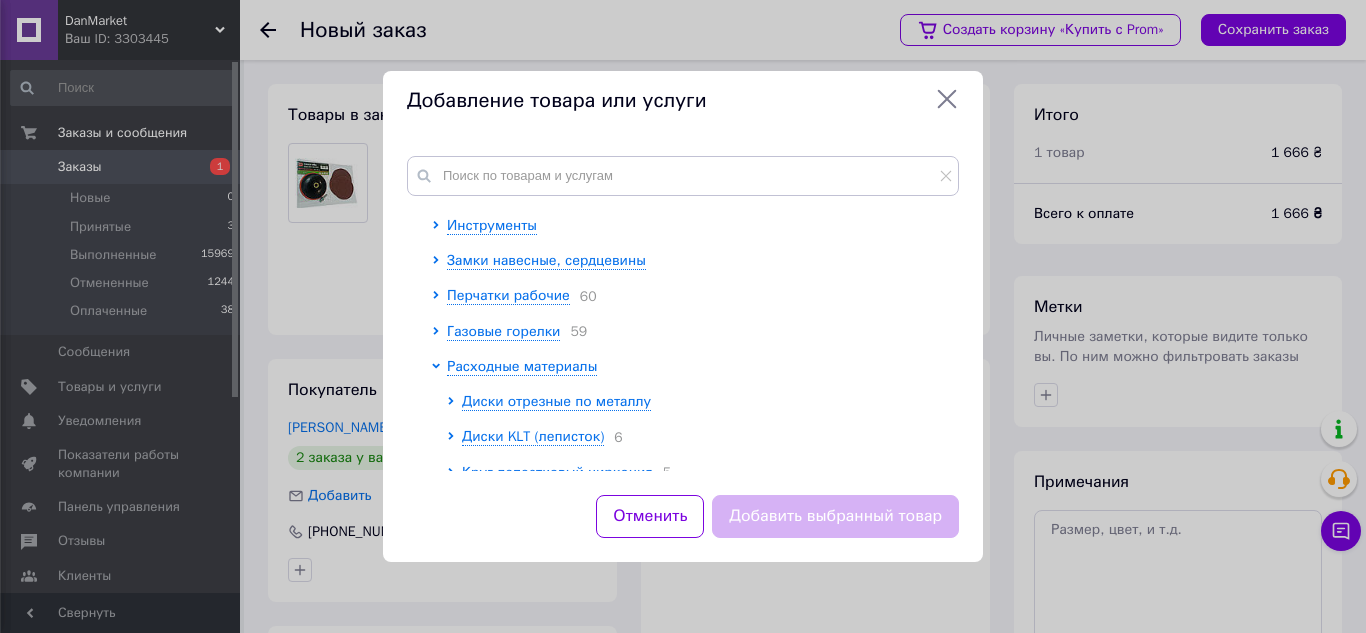 click at bounding box center (424, 651) 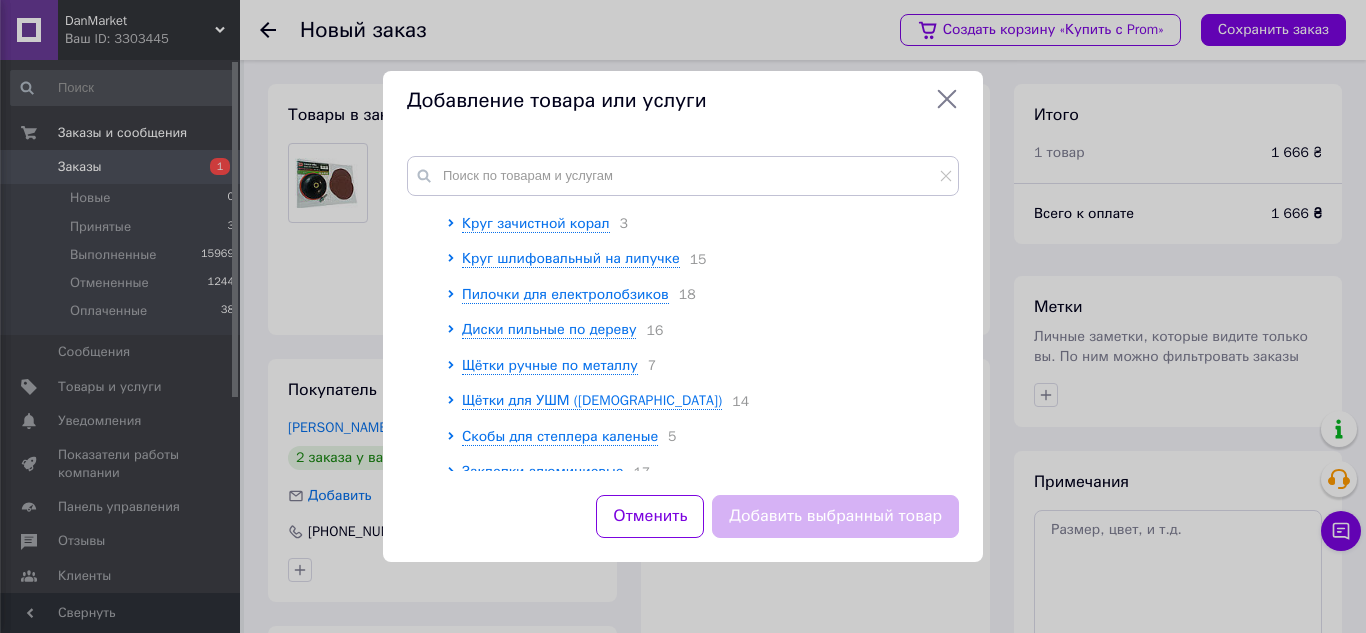 scroll, scrollTop: 520, scrollLeft: 0, axis: vertical 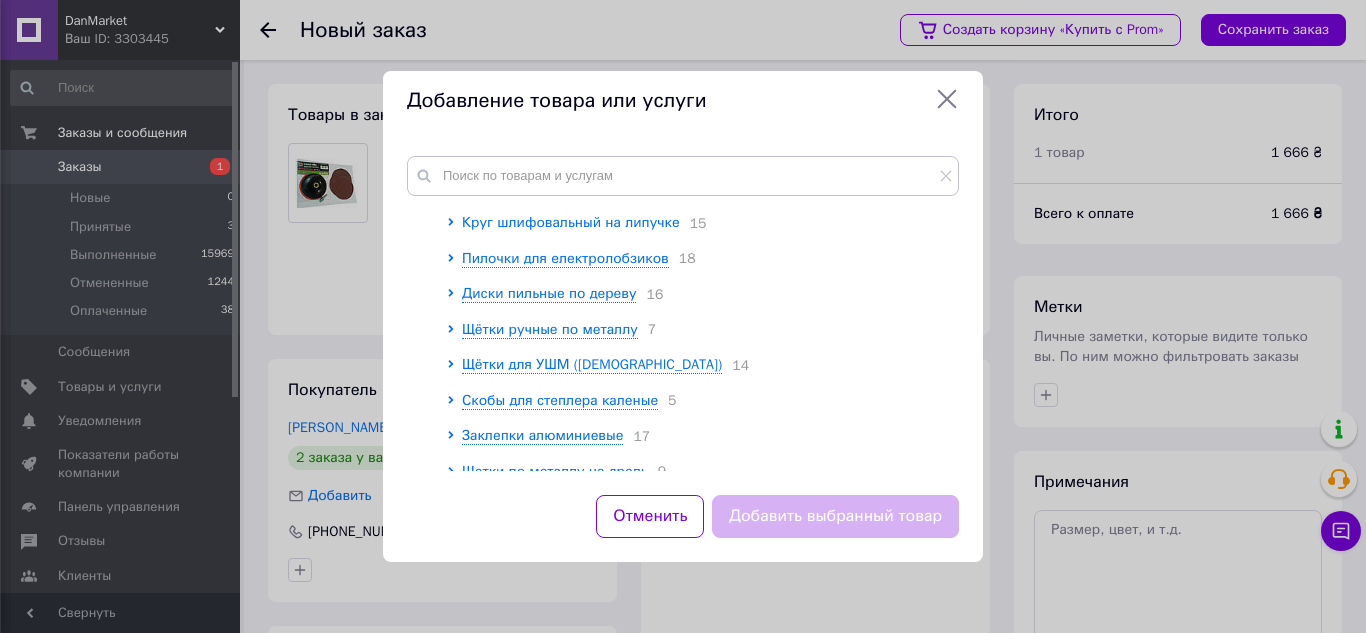 click 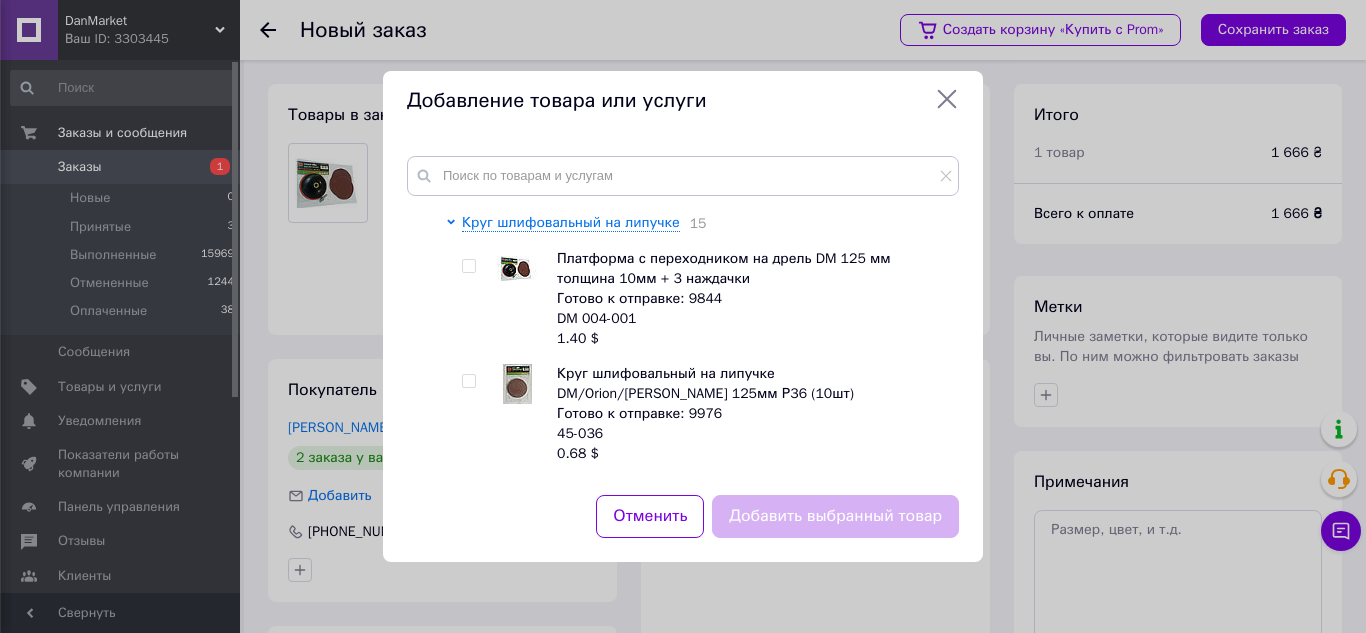 click at bounding box center [424, 1086] 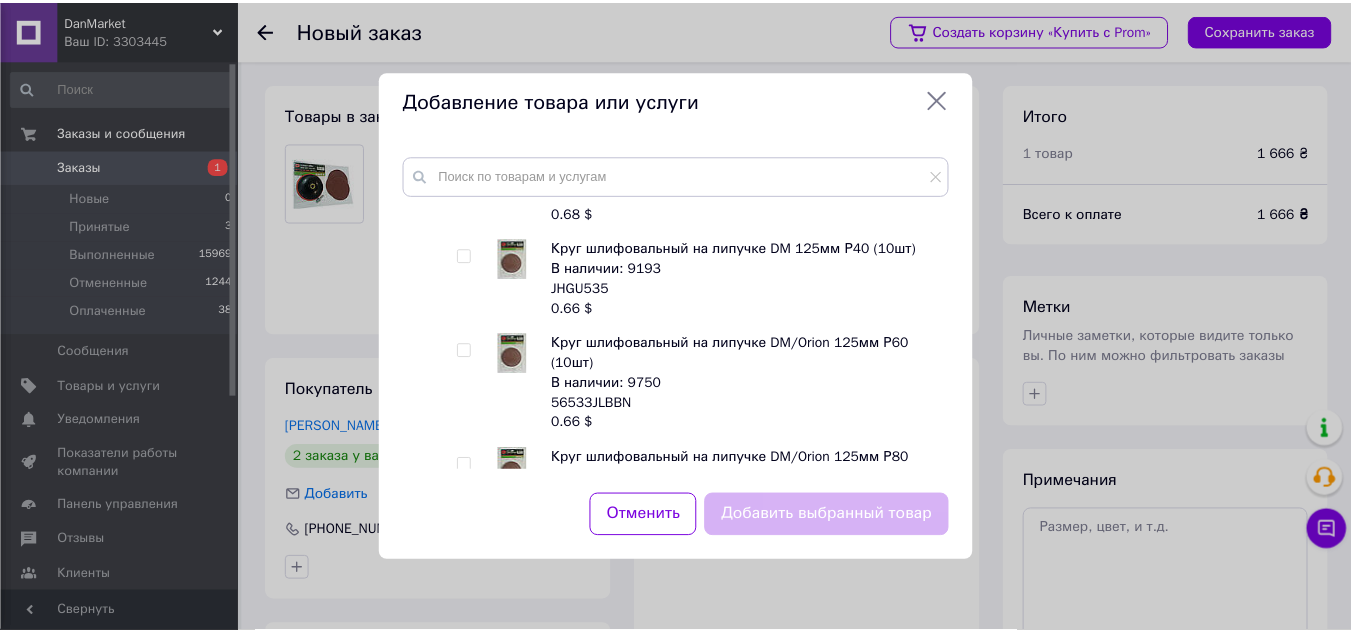 scroll, scrollTop: 800, scrollLeft: 0, axis: vertical 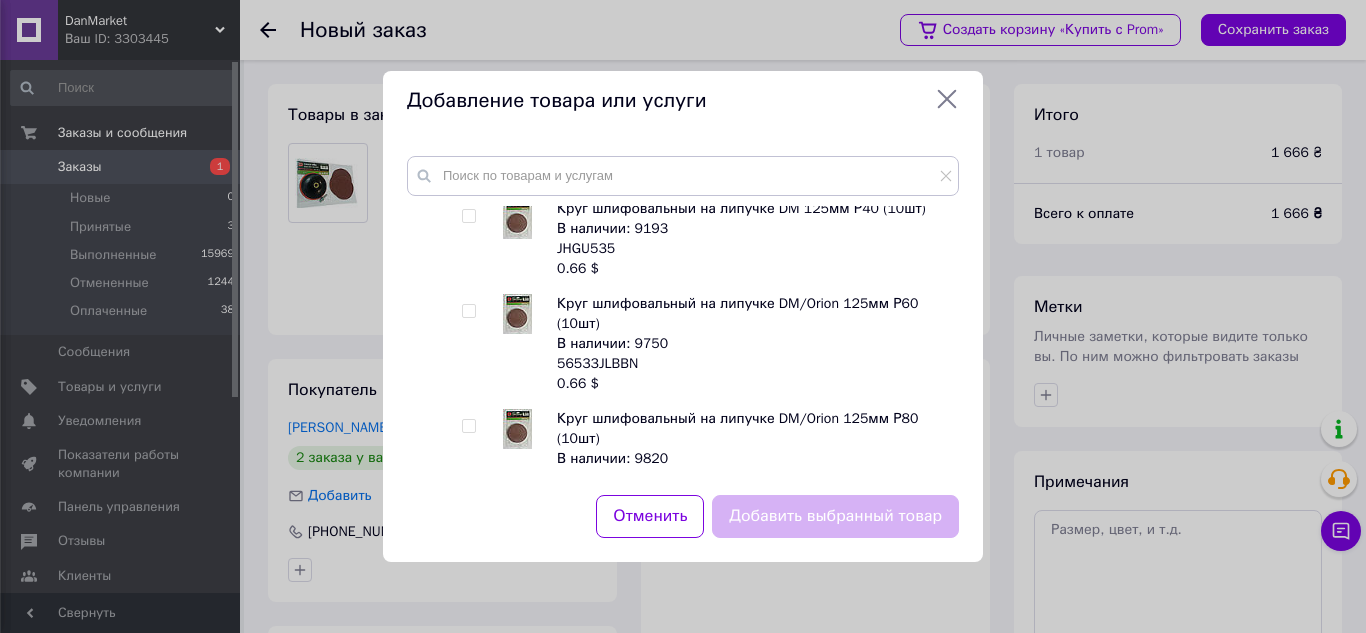 click at bounding box center [468, 216] 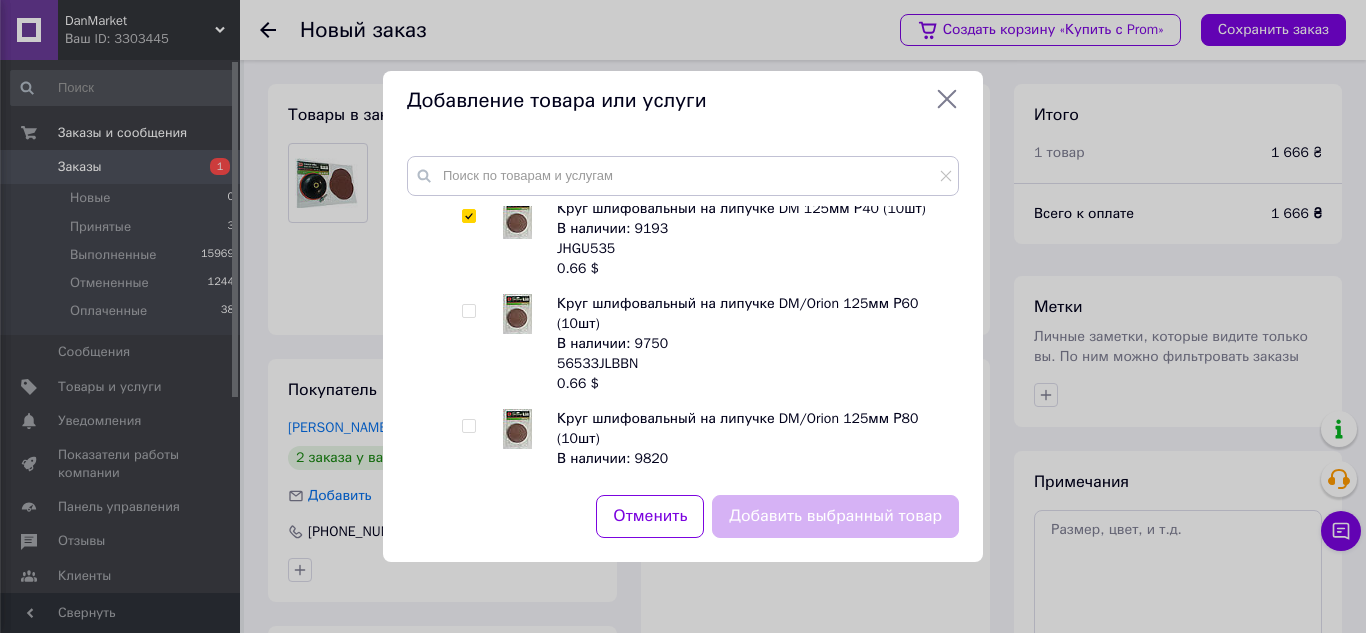 checkbox on "true" 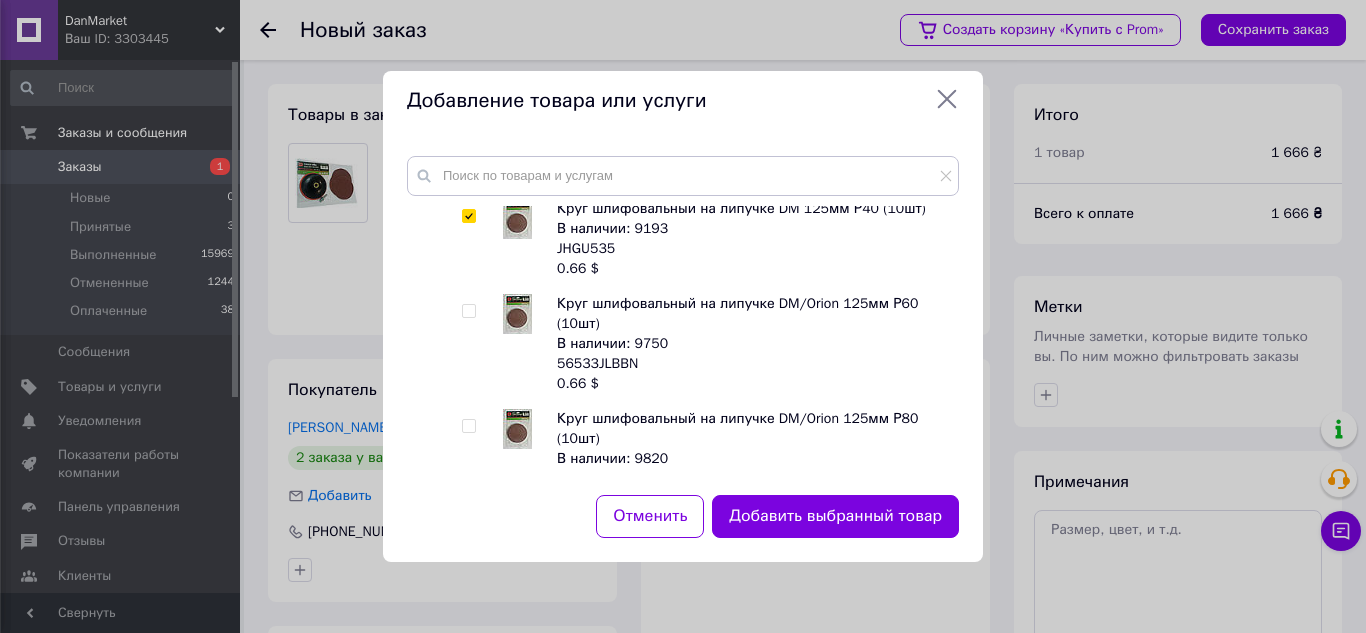 click at bounding box center [468, 311] 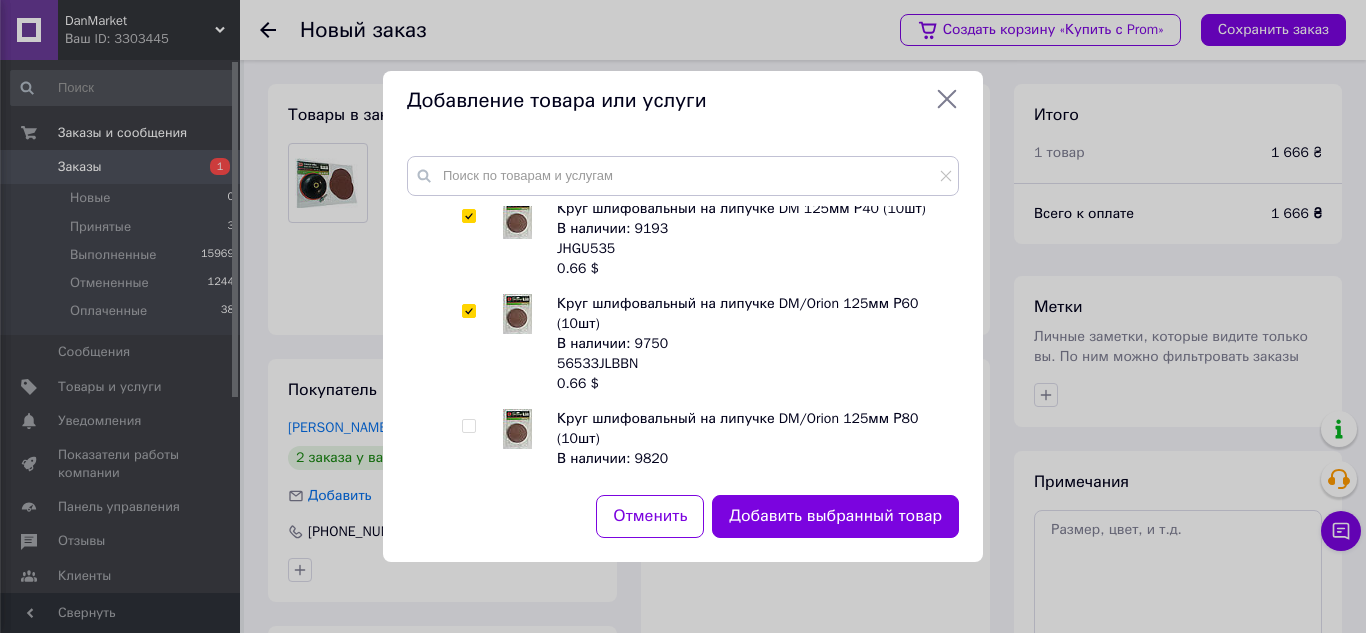 checkbox on "true" 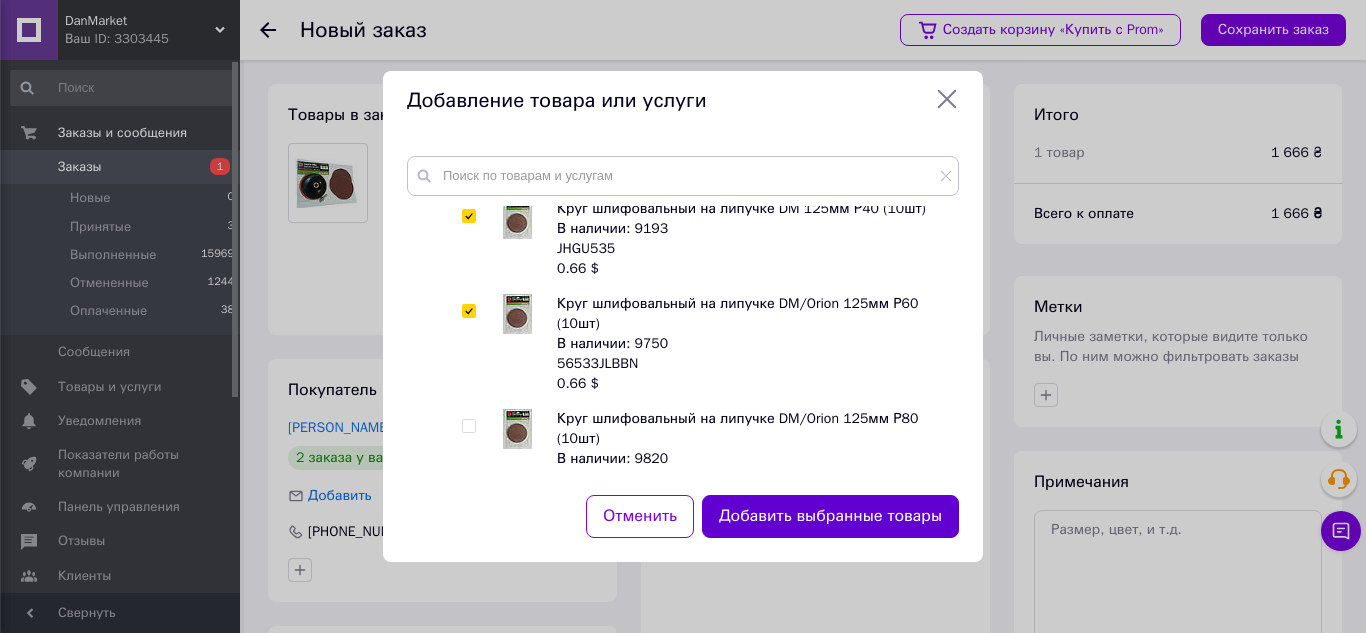 click on "Добавить выбранные товары" at bounding box center [830, 516] 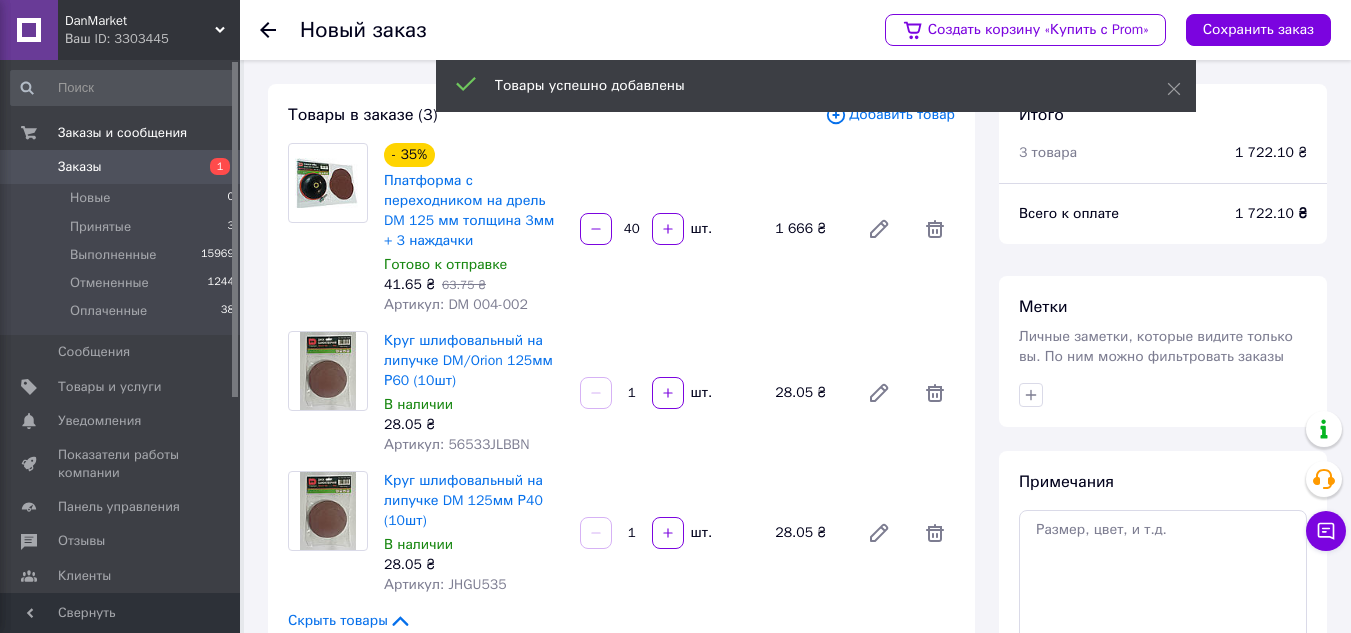 click on "1" at bounding box center (632, 393) 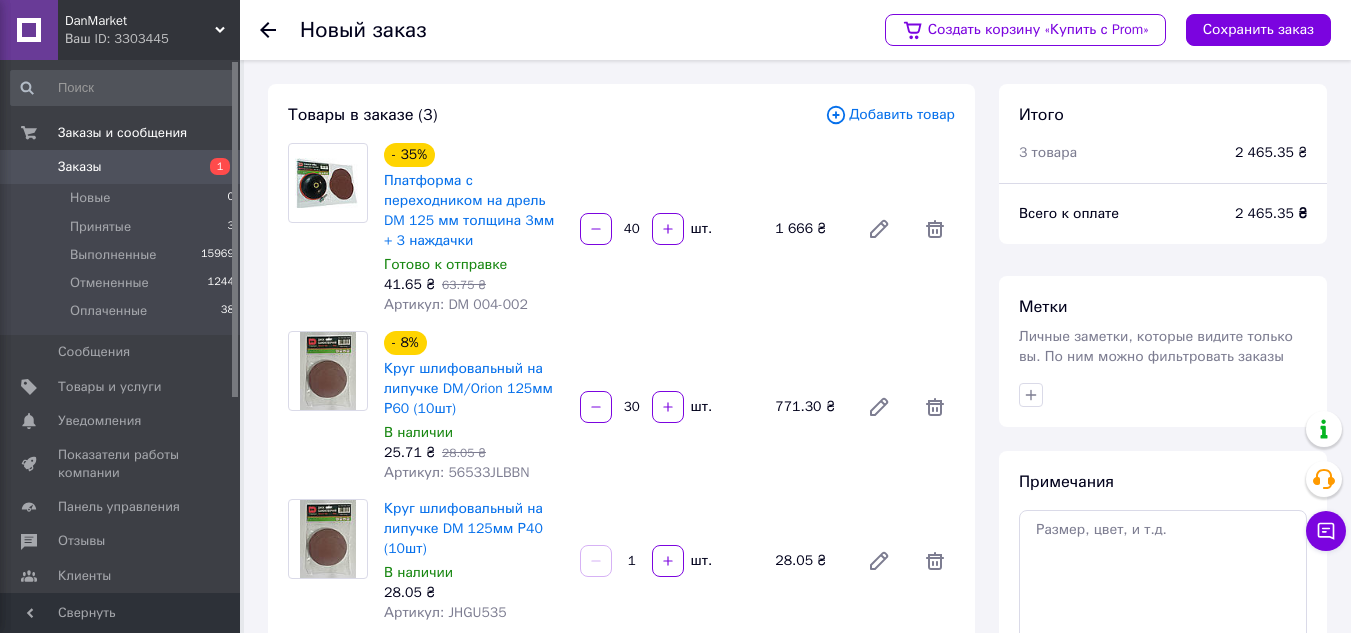 type on "30" 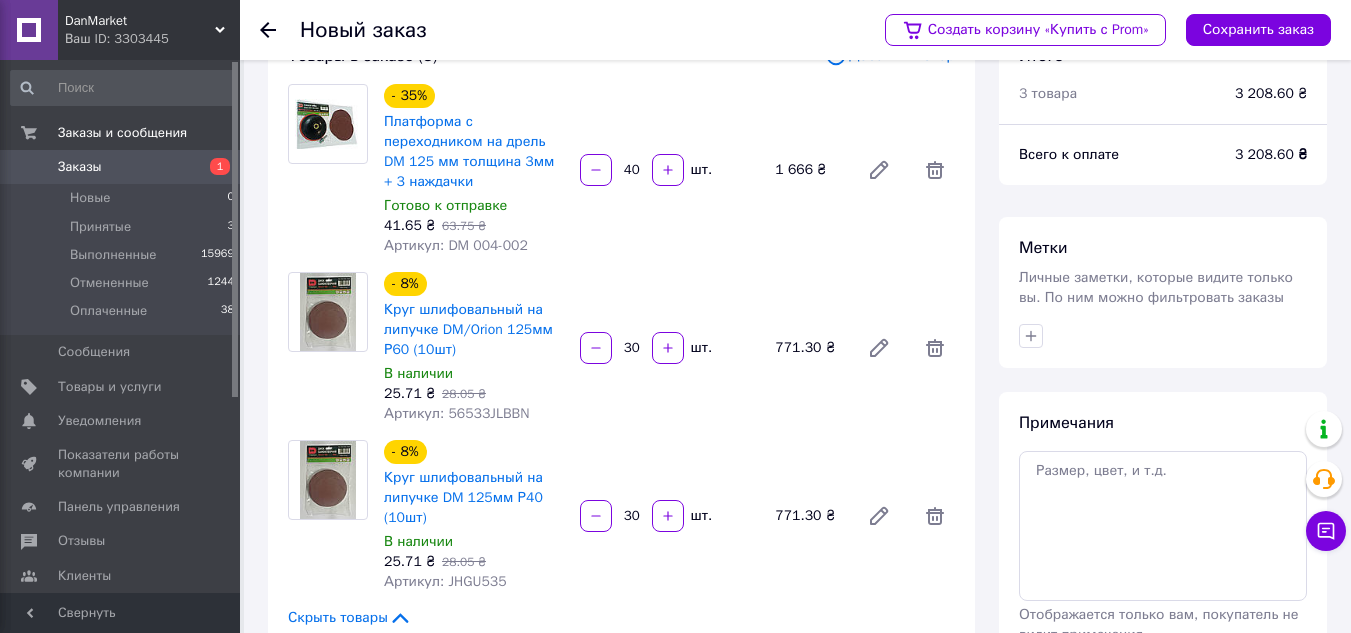 scroll, scrollTop: 101, scrollLeft: 0, axis: vertical 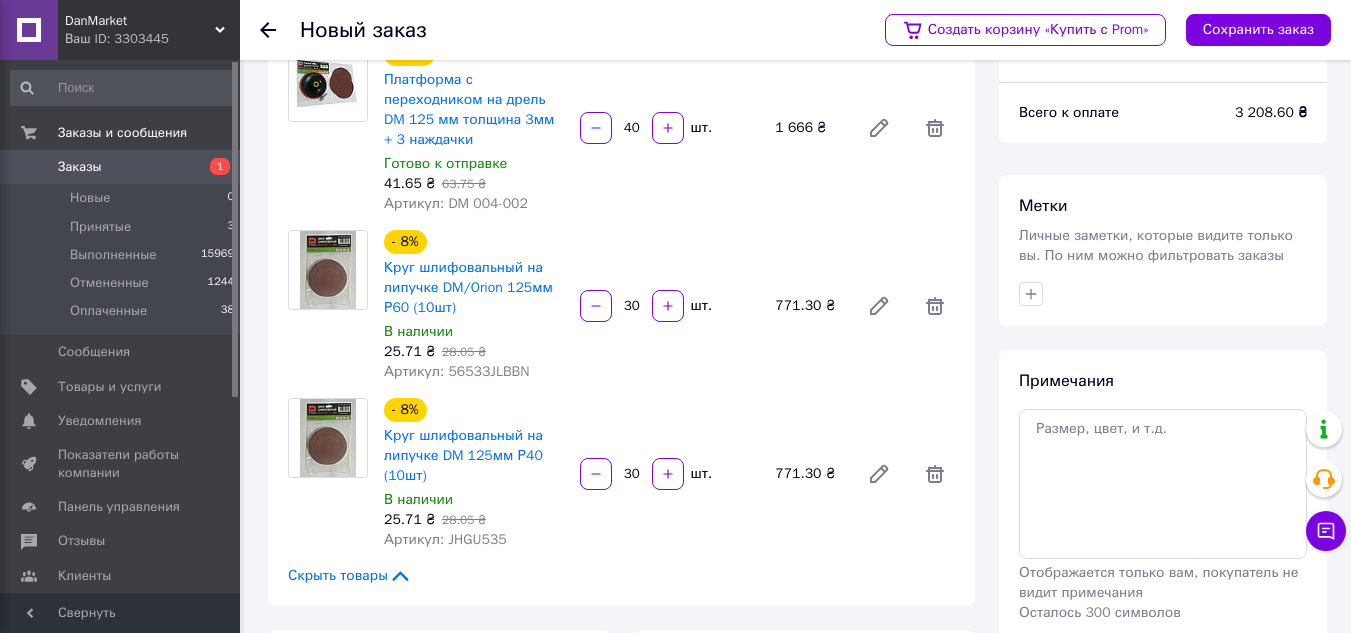 type on "30" 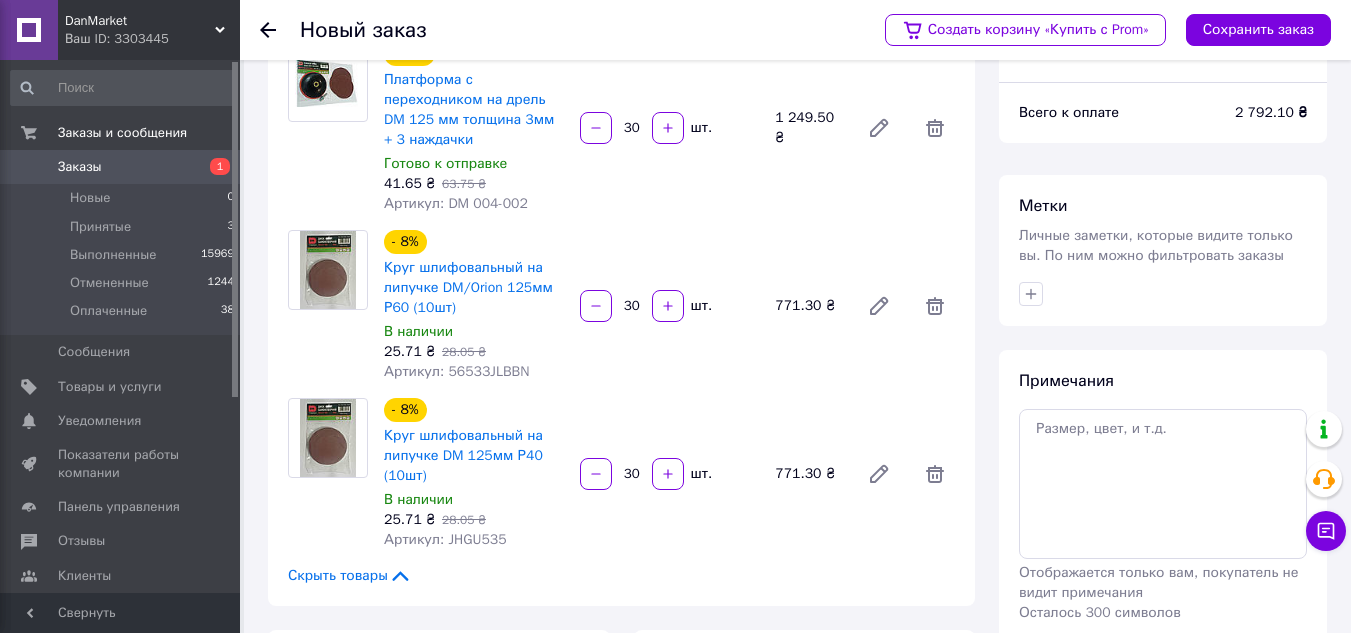 type on "30" 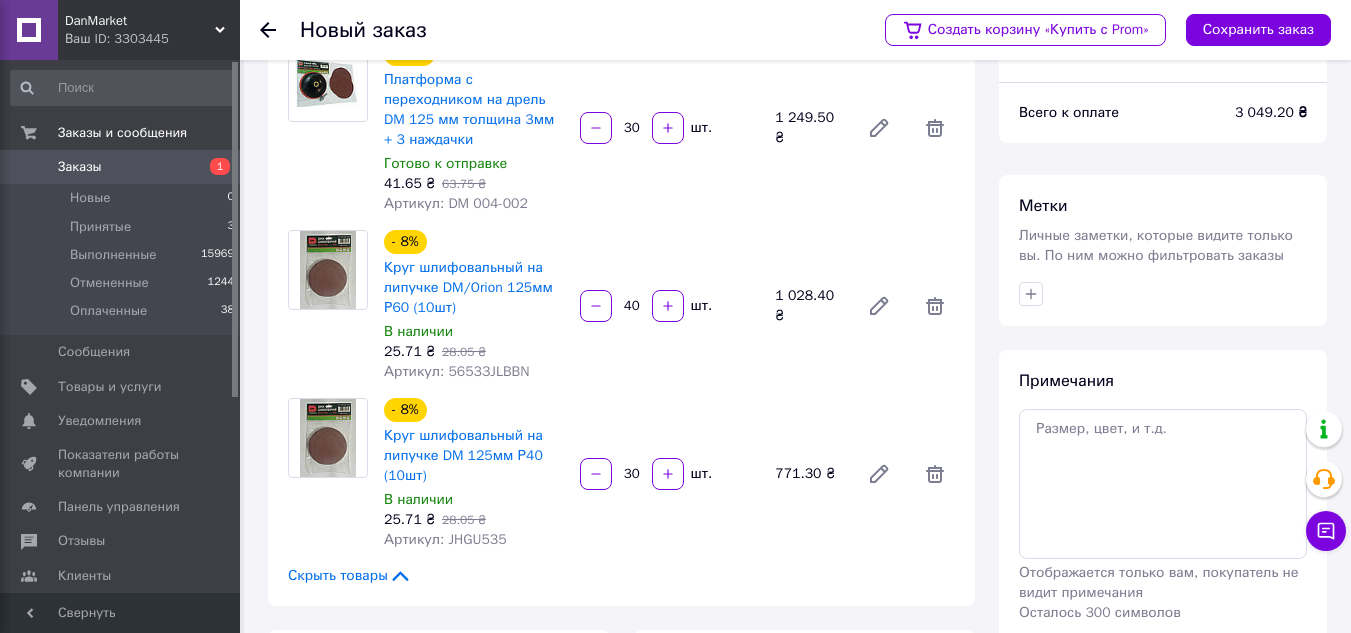type on "40" 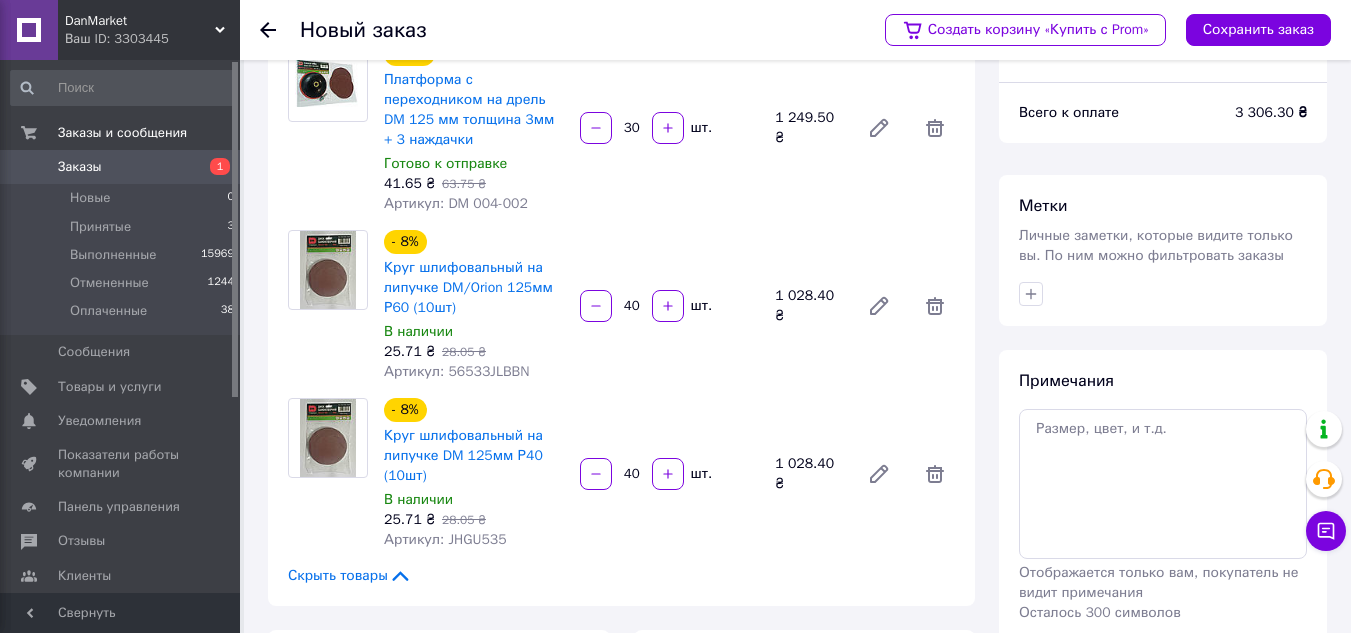 type on "40" 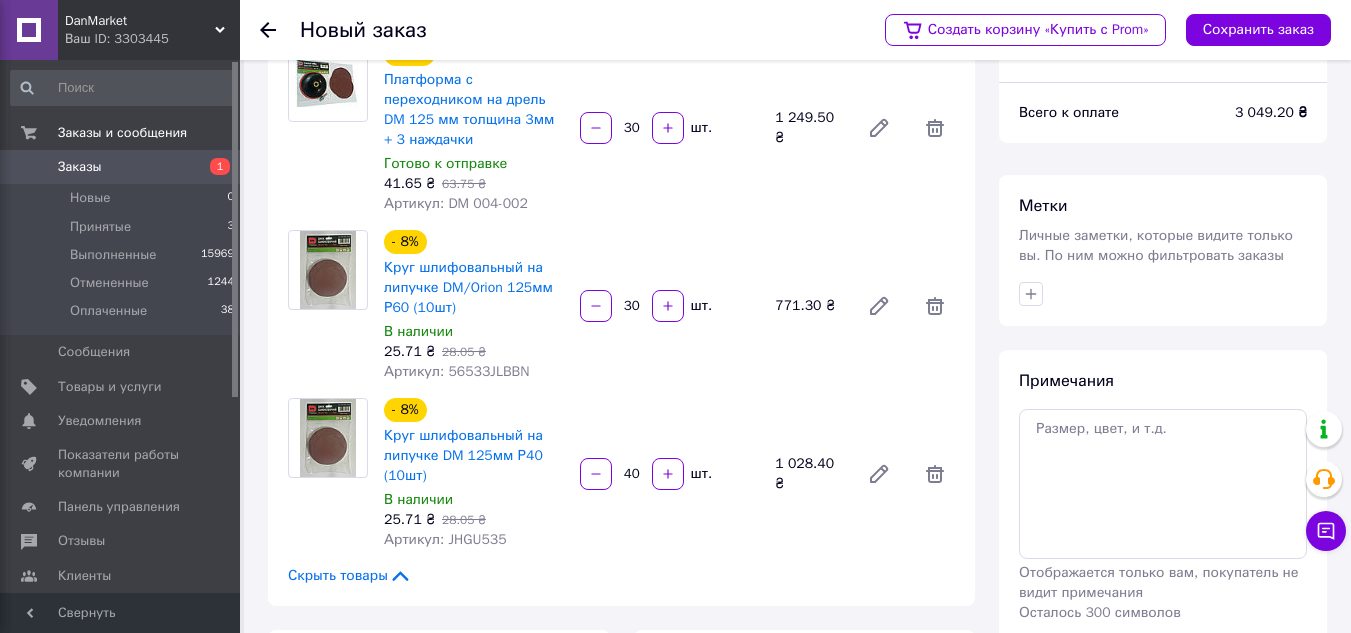 type on "30" 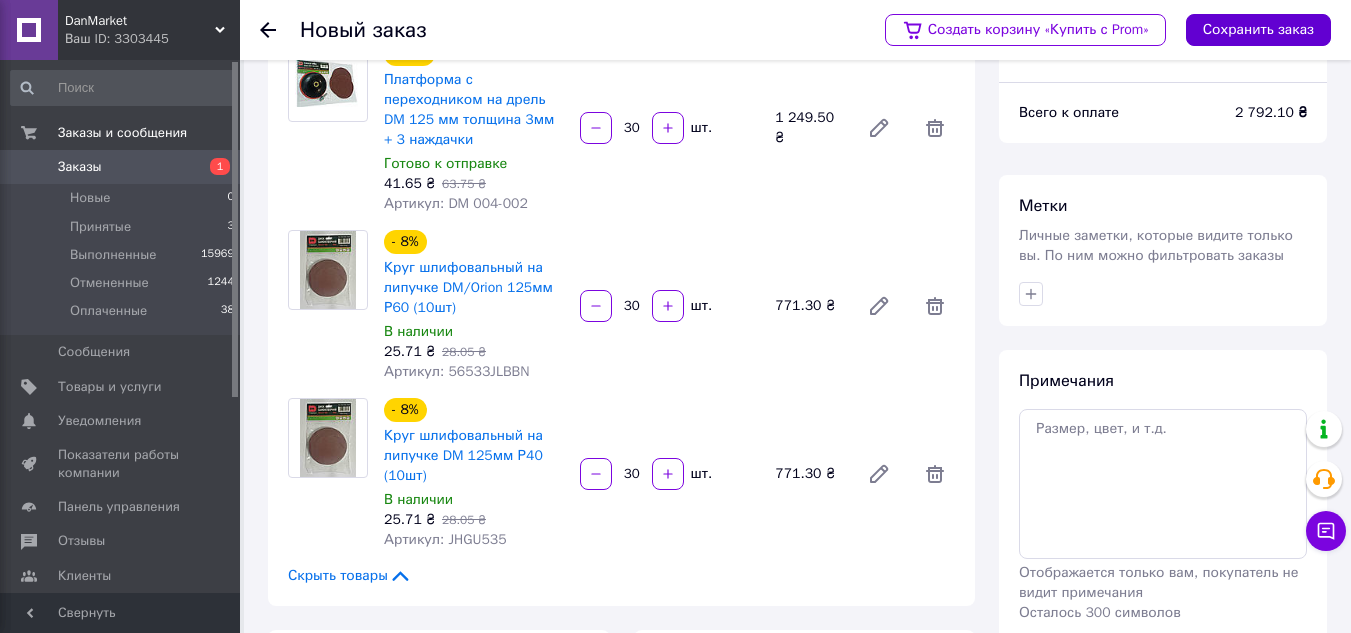 type on "30" 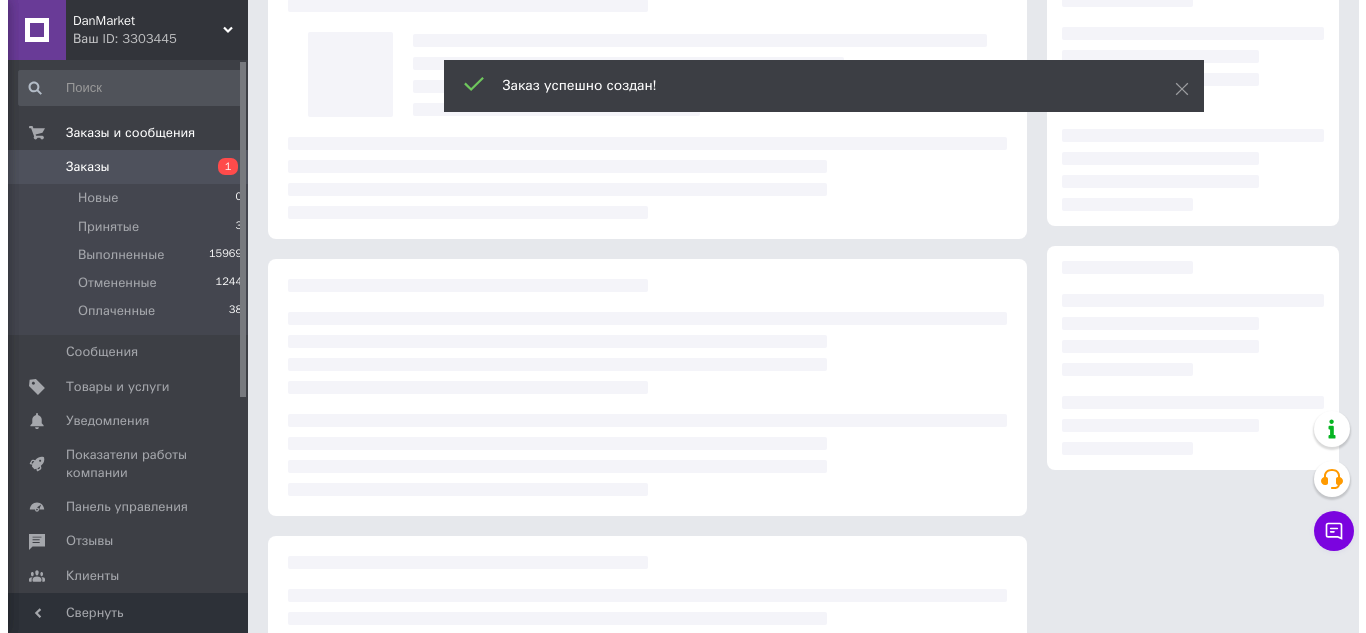 scroll, scrollTop: 0, scrollLeft: 0, axis: both 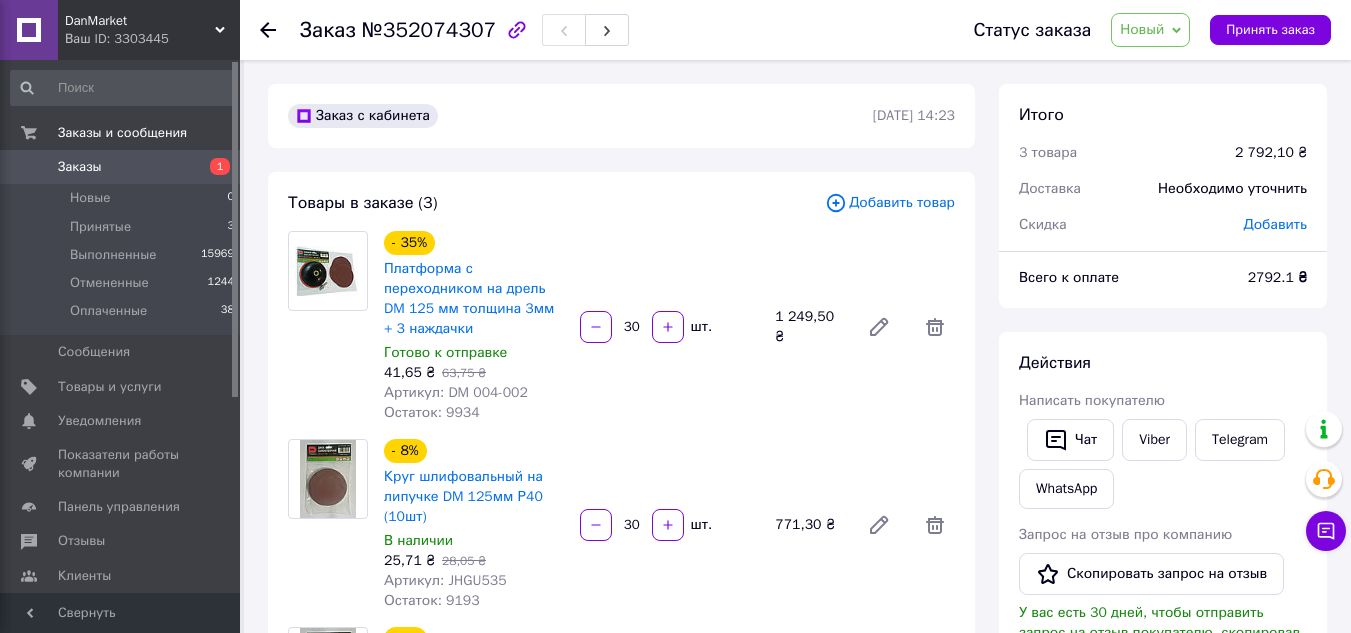 click on "Добавить" at bounding box center (1275, 224) 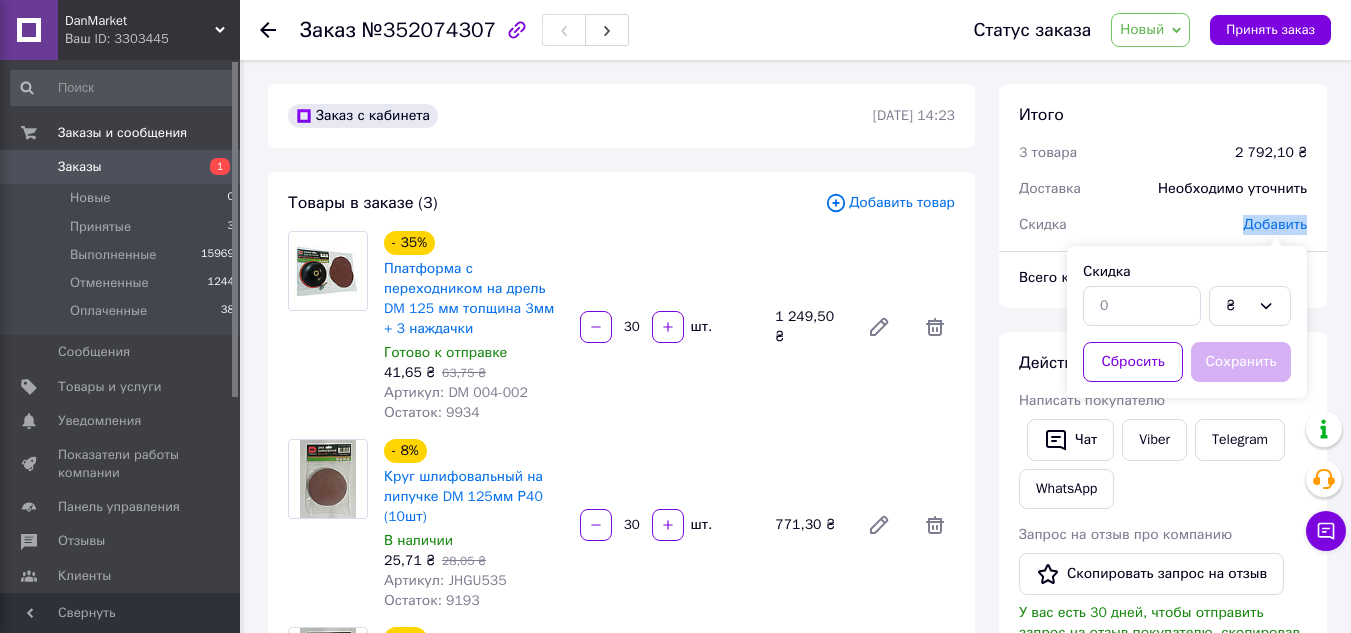 click on "Добавить" at bounding box center (1275, 224) 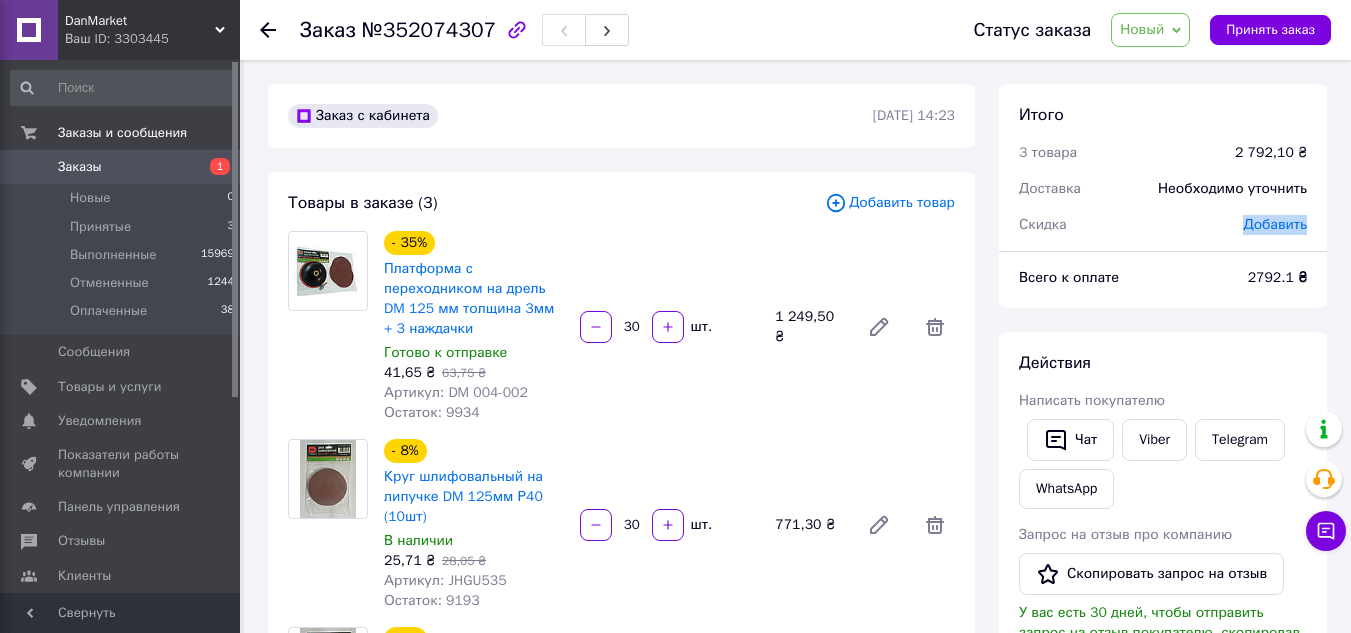 click on "Добавить" at bounding box center (1275, 224) 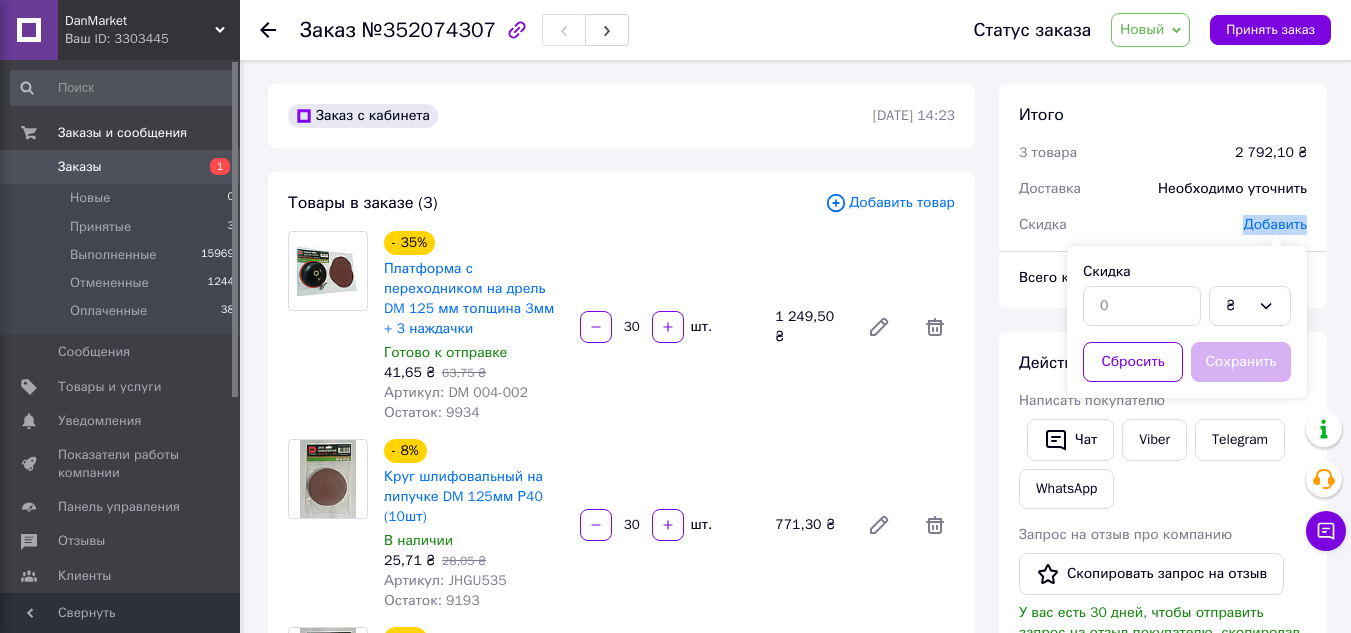 click on "Добавить" at bounding box center [1275, 224] 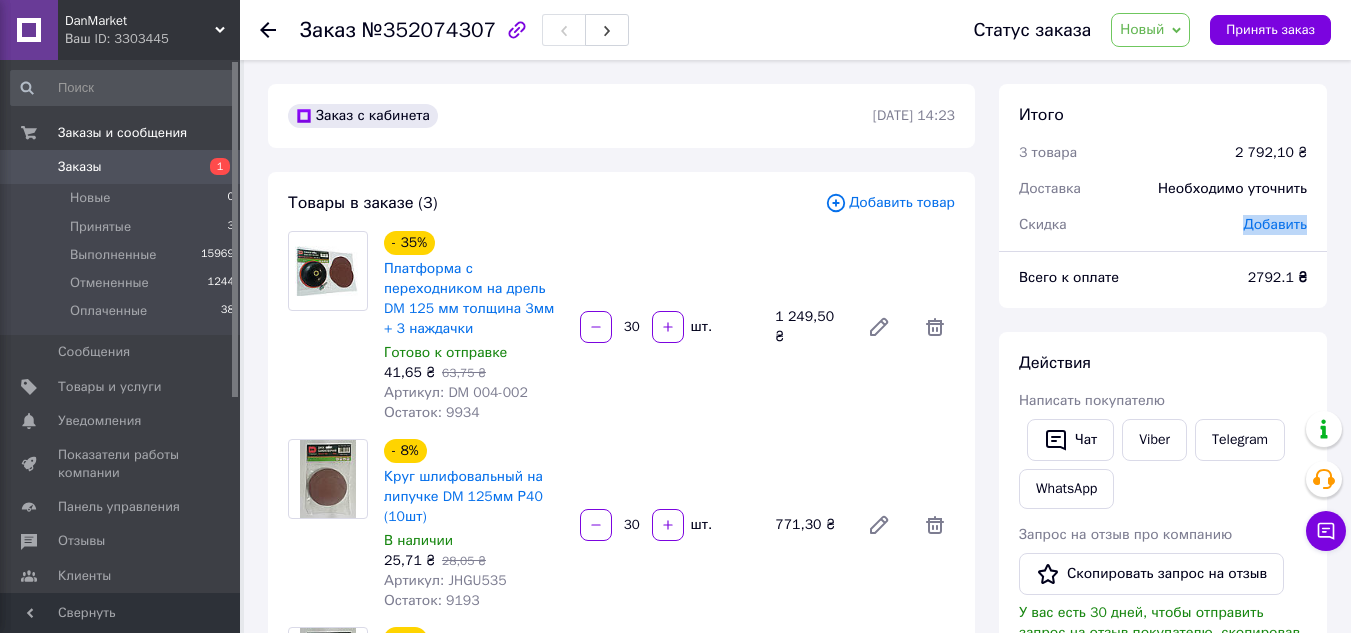 click on "Добавить" at bounding box center (1275, 224) 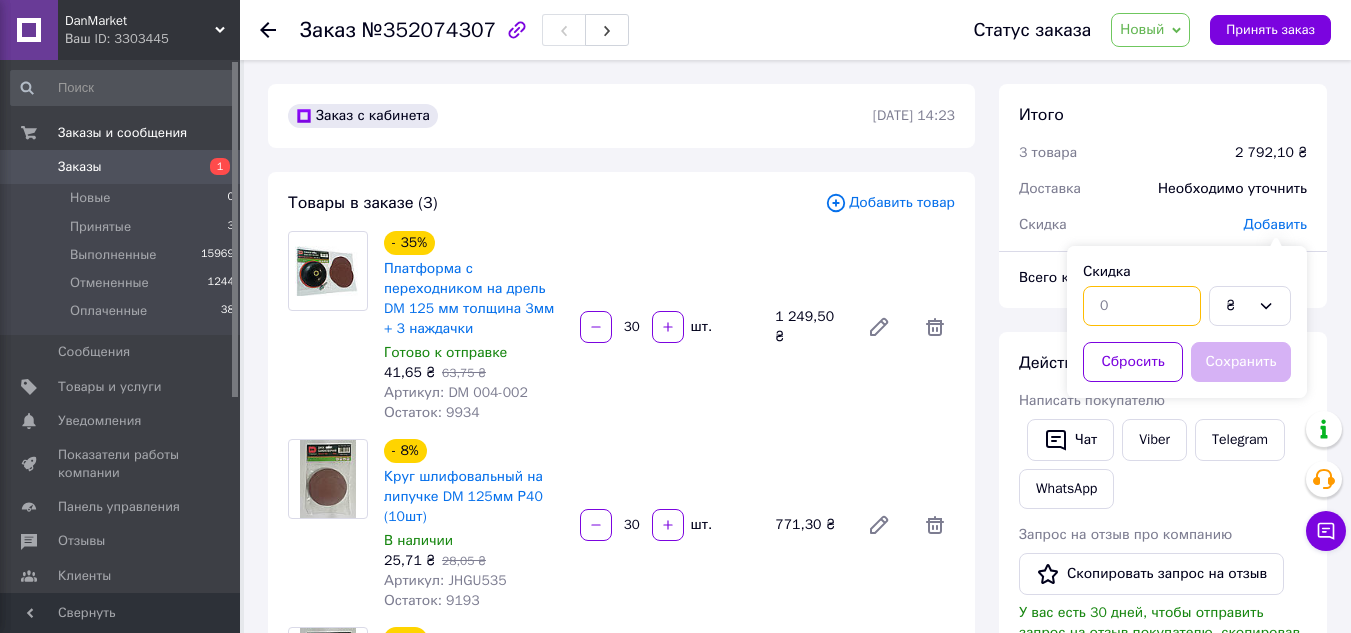 click at bounding box center [1142, 306] 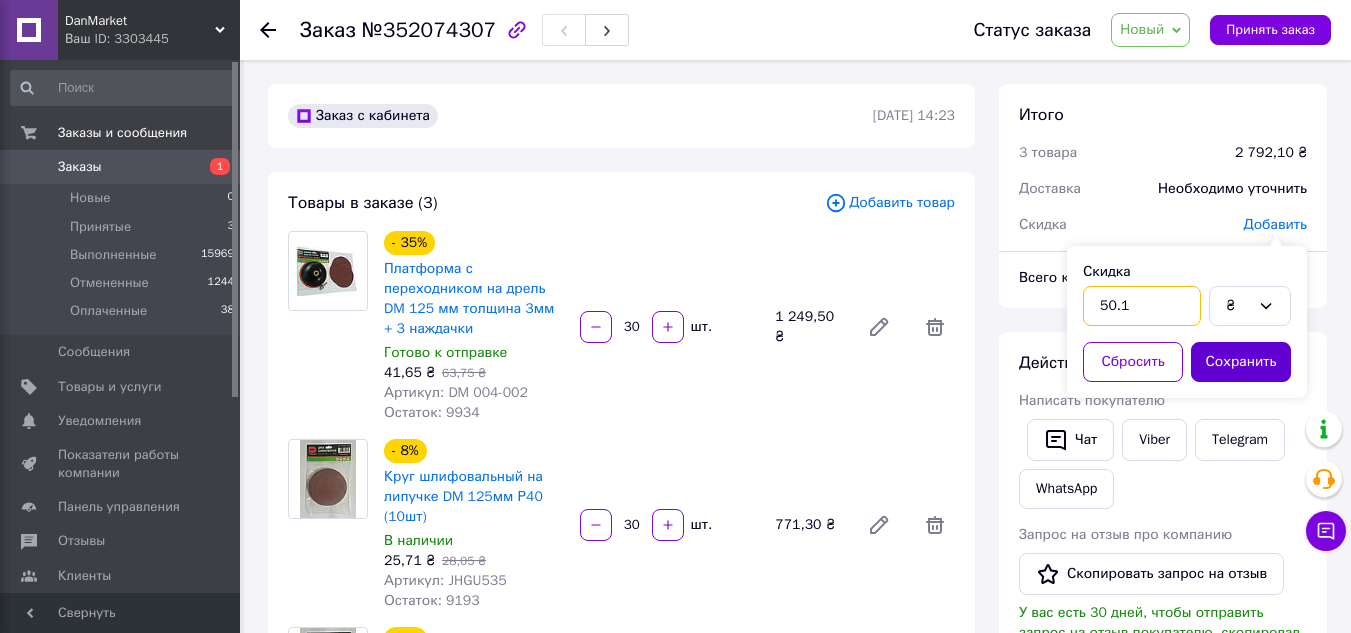 type on "50.1" 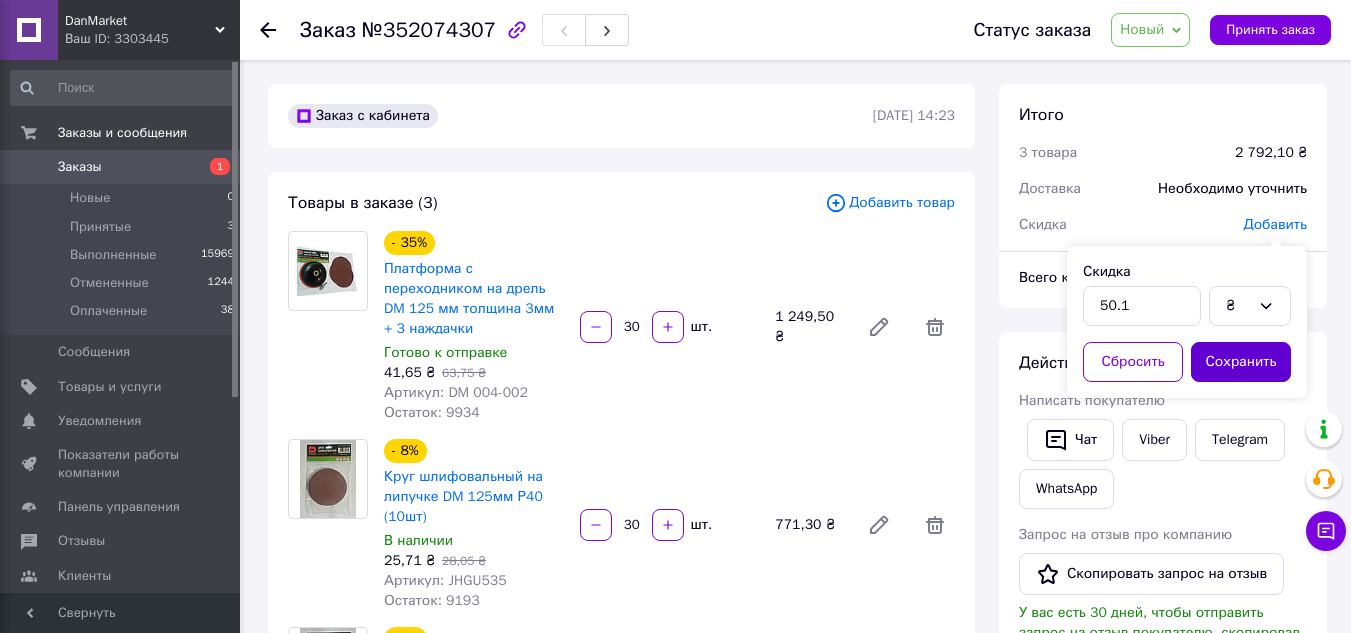 click on "Сохранить" at bounding box center [1241, 362] 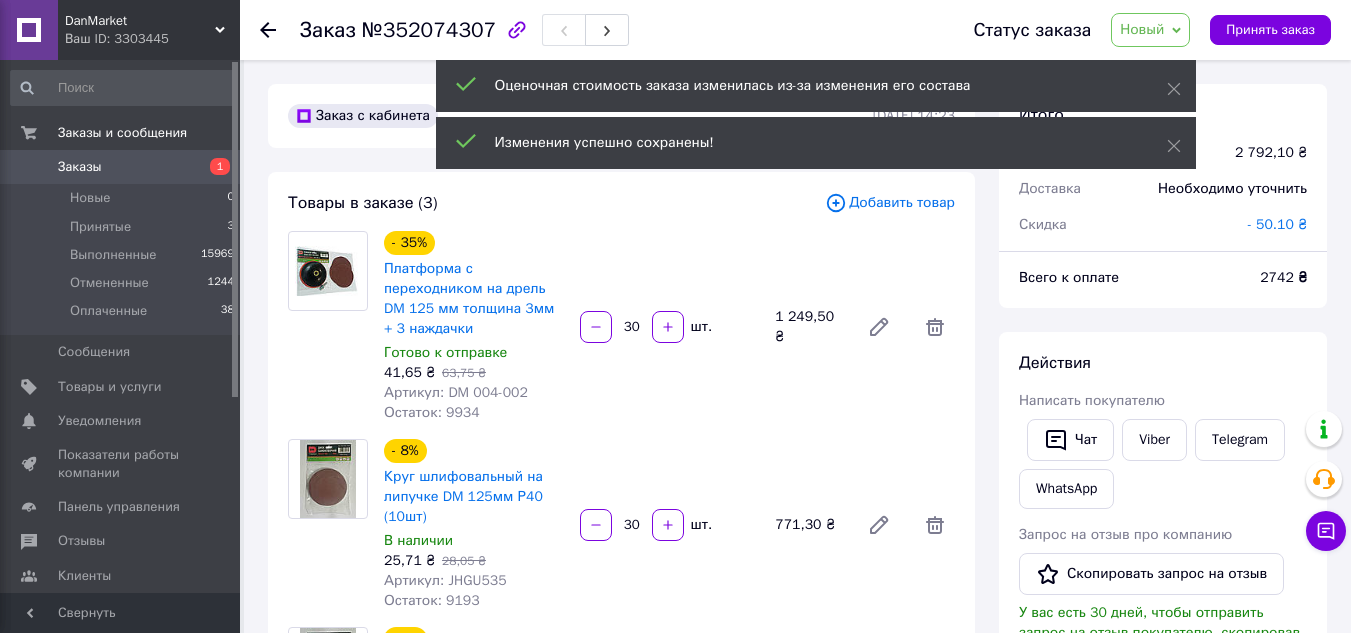 click on "Новый" at bounding box center [1150, 30] 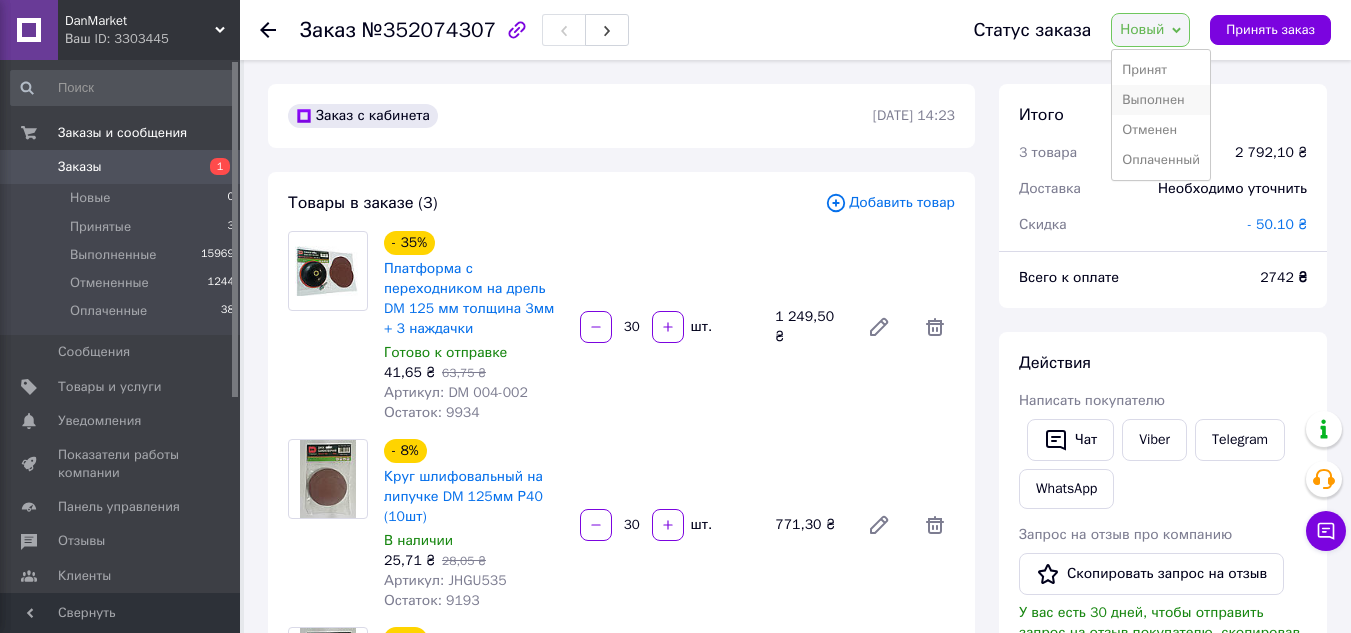 click on "Выполнен" at bounding box center [1161, 100] 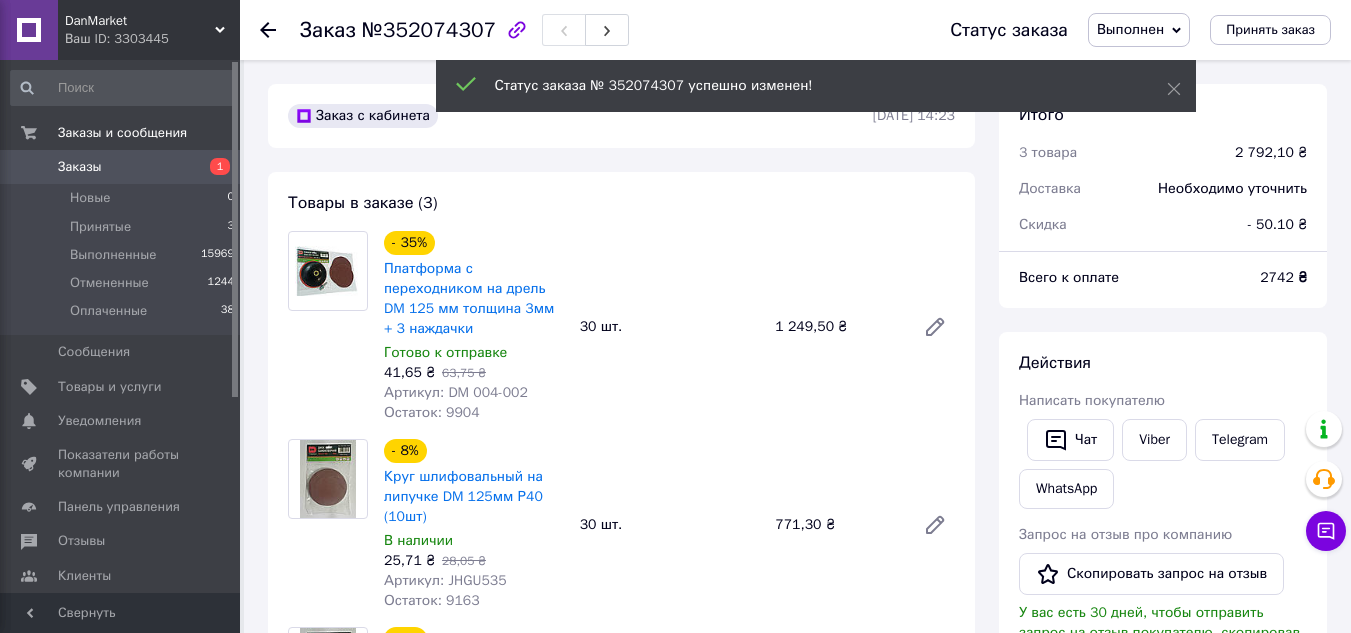 click on "Заказы" at bounding box center [121, 167] 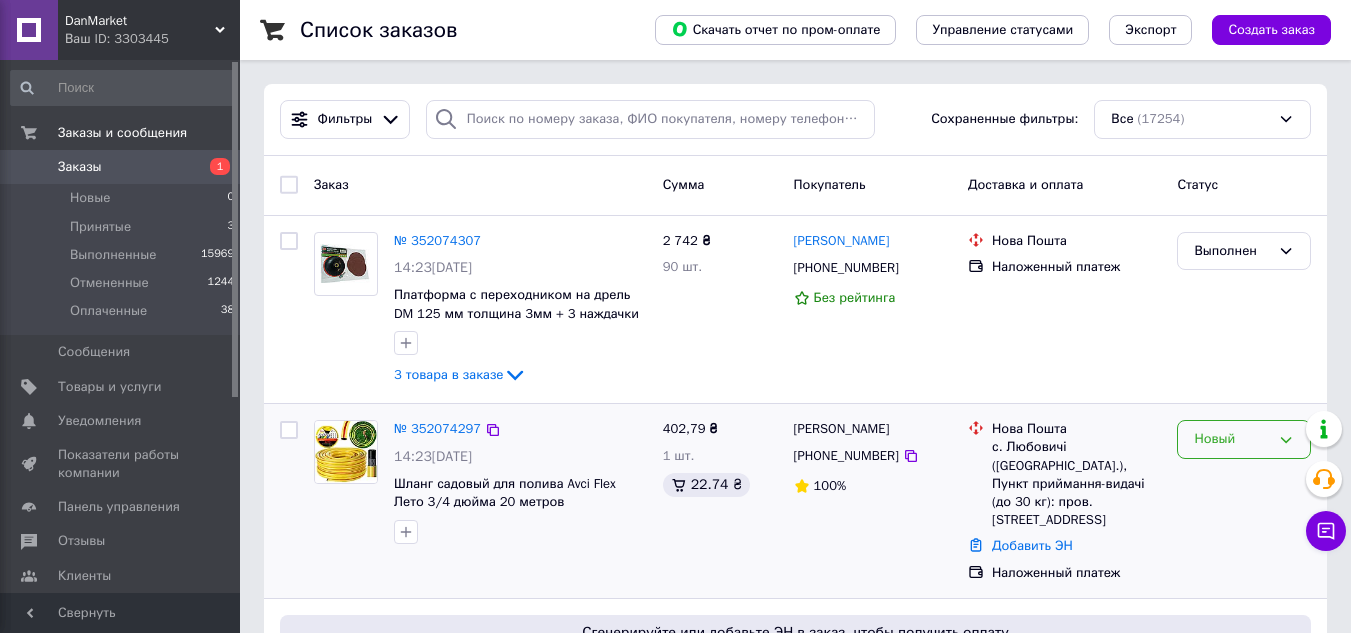 click on "Новый" at bounding box center [1232, 439] 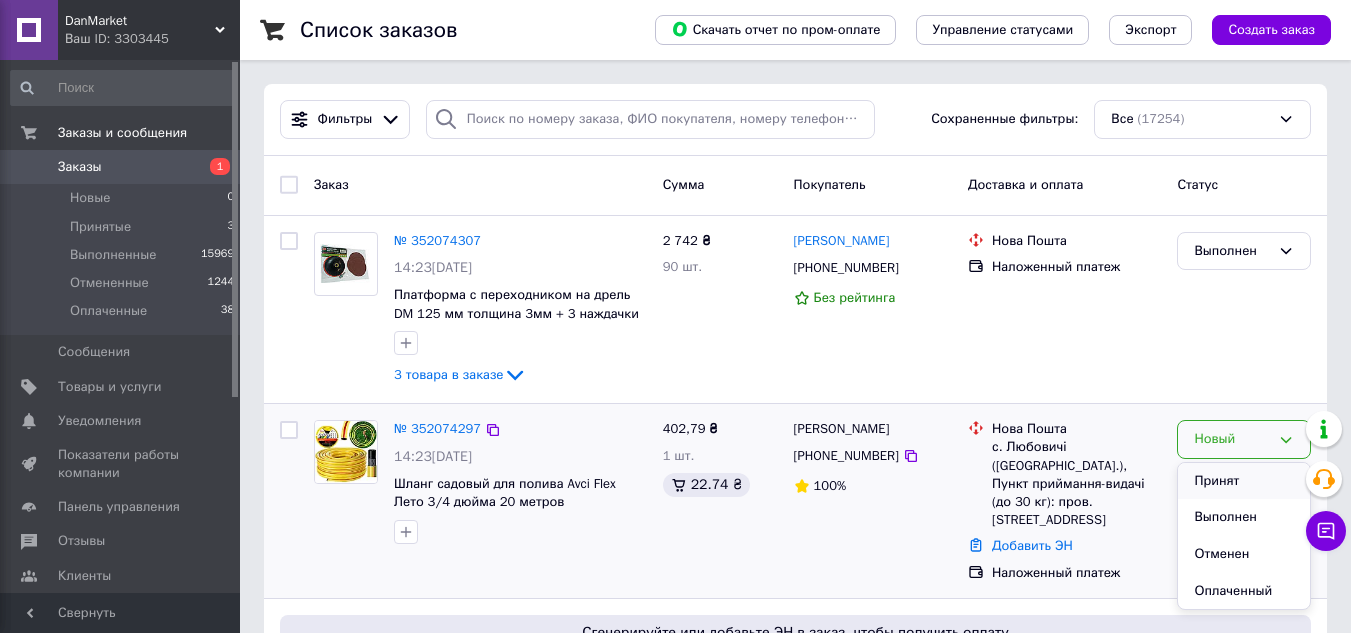 click on "Принят" at bounding box center [1244, 481] 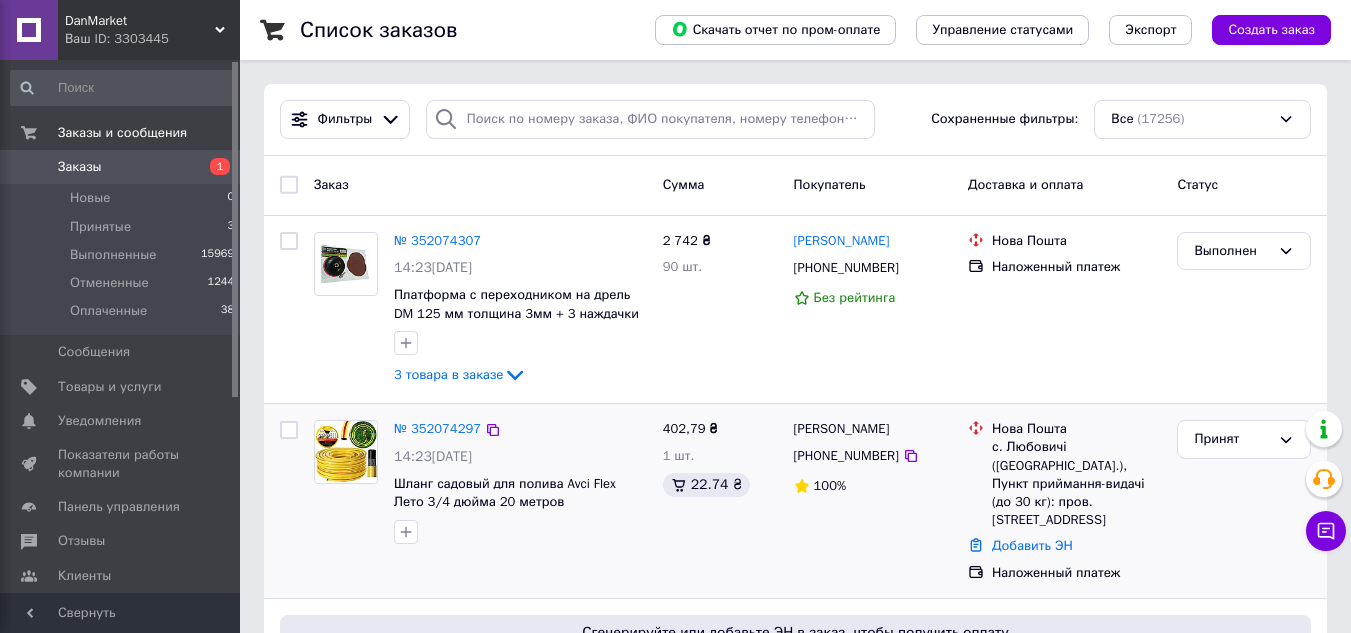 click at bounding box center (289, 241) 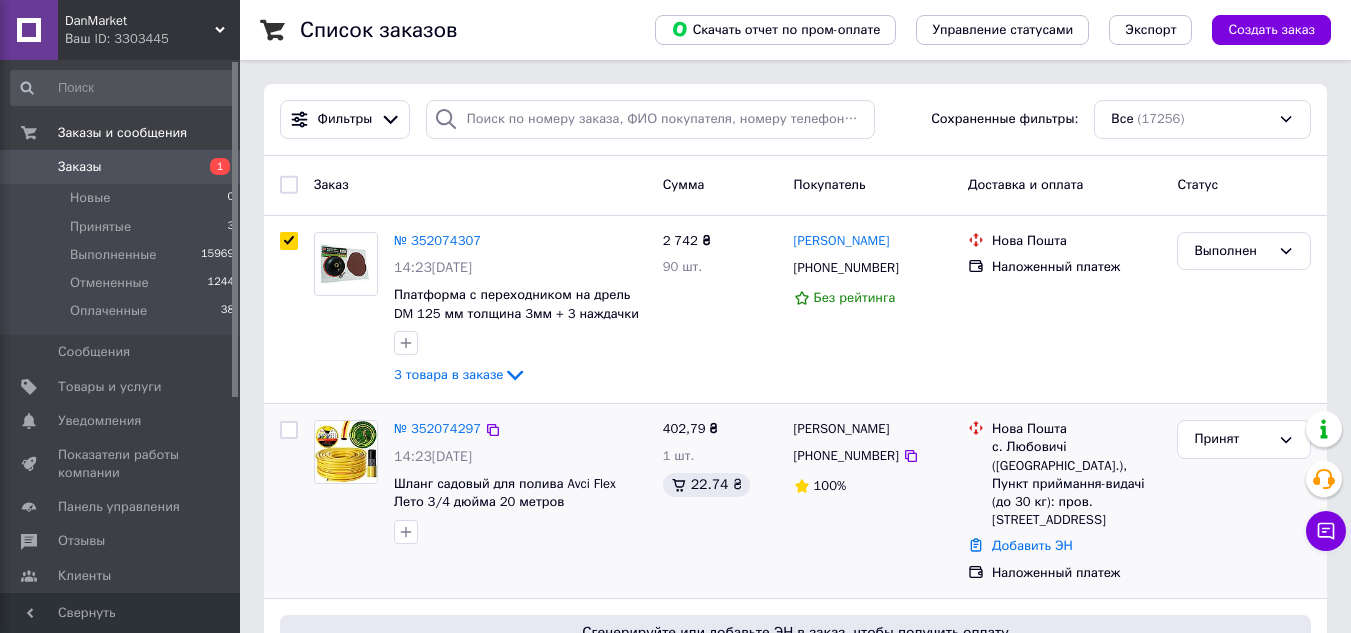 checkbox on "true" 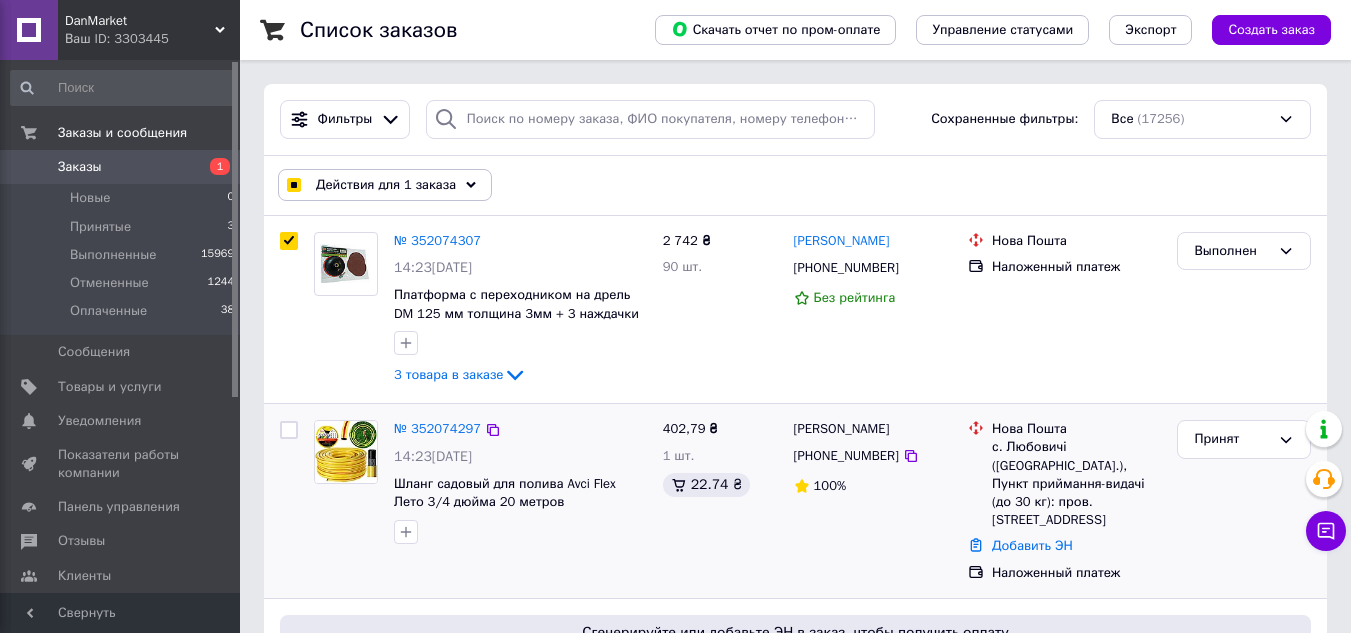 click on "Действия для 1 заказа" at bounding box center [386, 185] 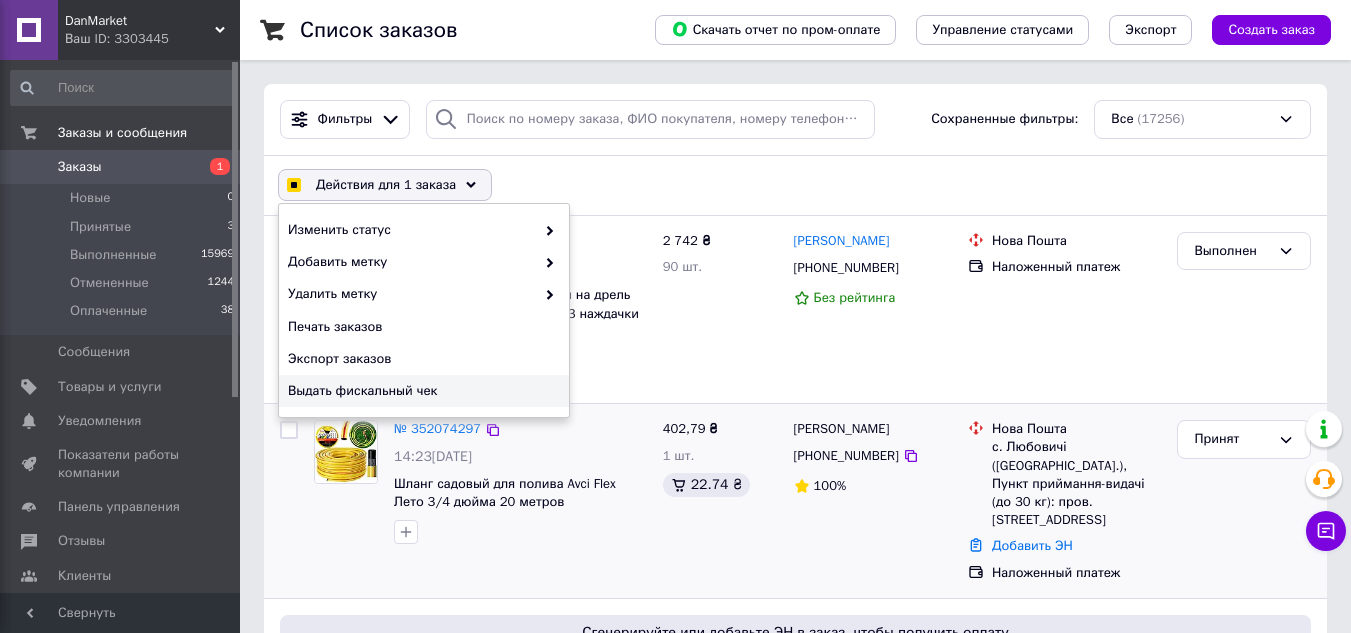 click on "Выдать фискальный чек" at bounding box center [421, 391] 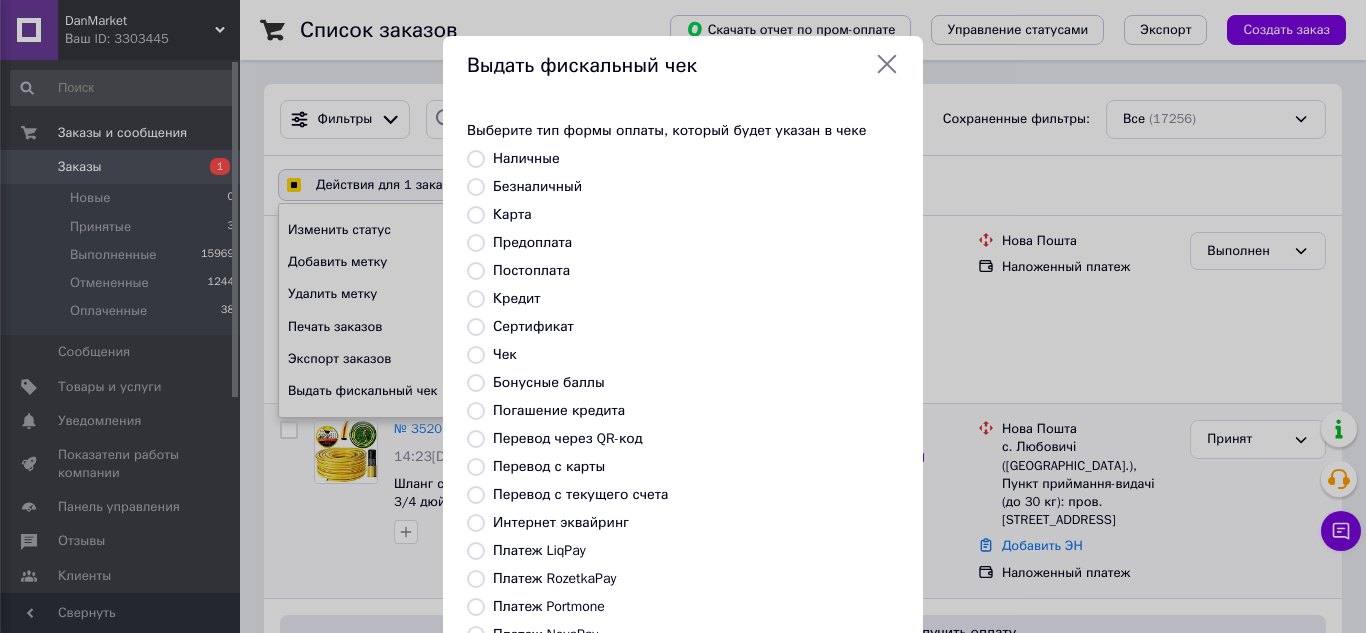 click on "Постоплата" at bounding box center (531, 270) 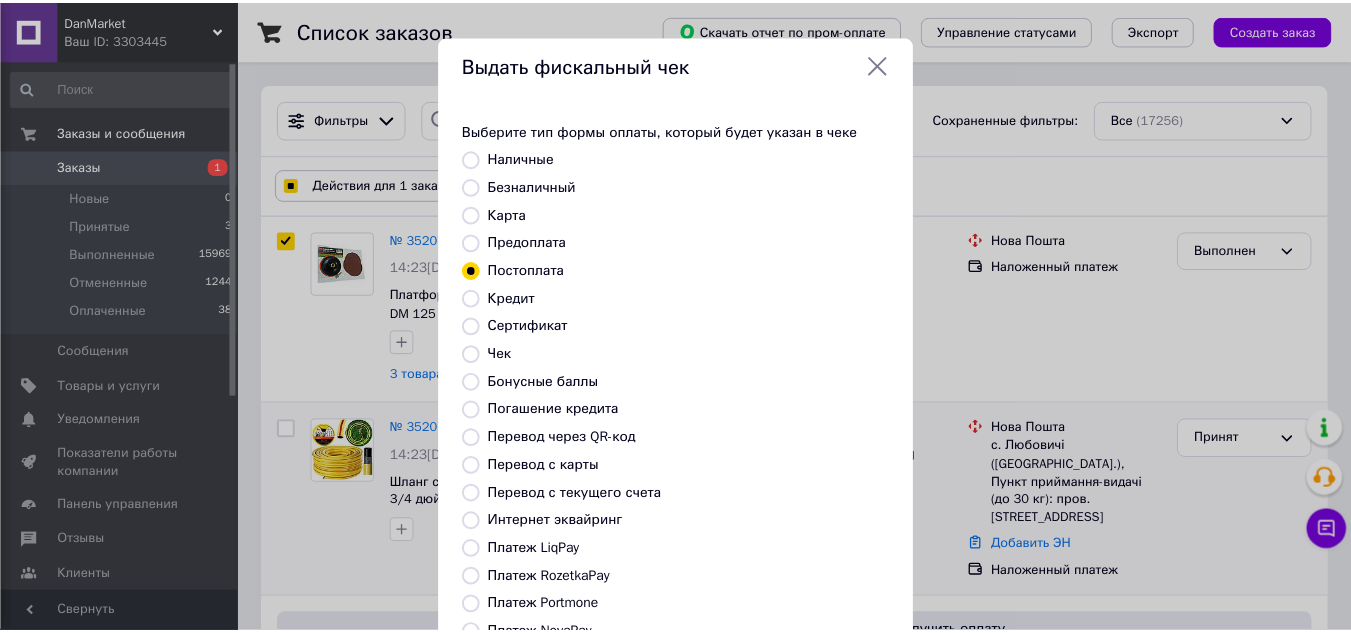 scroll, scrollTop: 138, scrollLeft: 0, axis: vertical 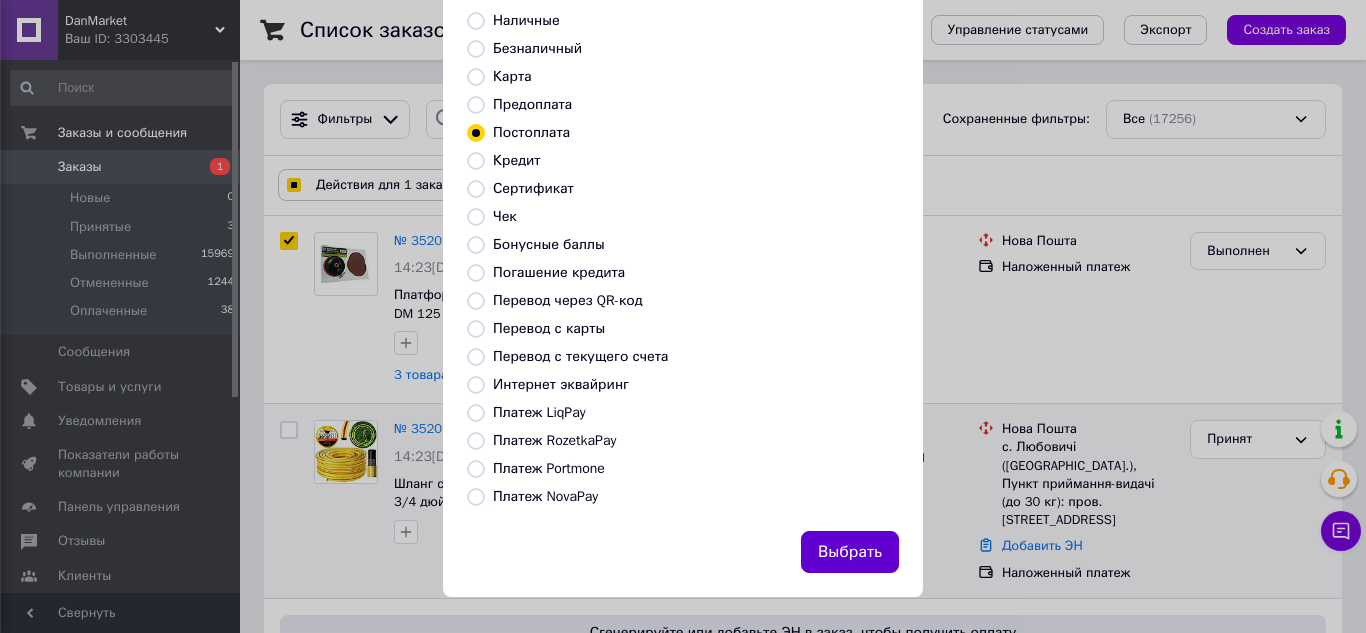click on "Выбрать" at bounding box center [850, 552] 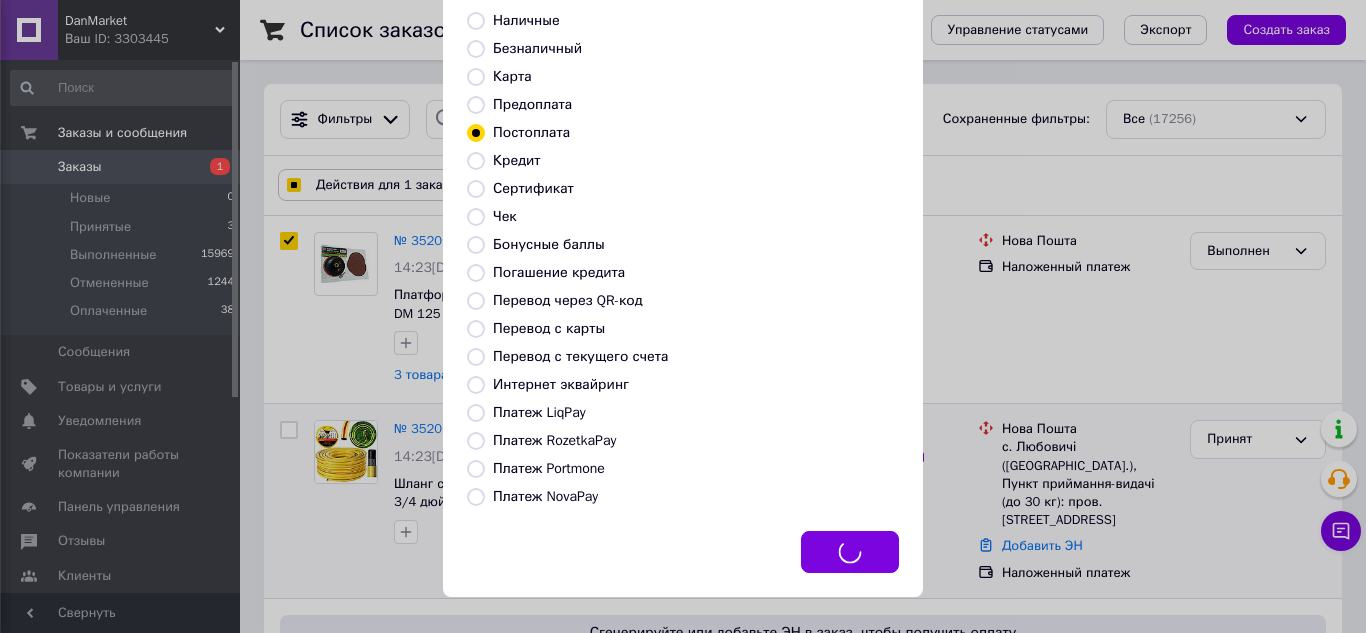 checkbox on "true" 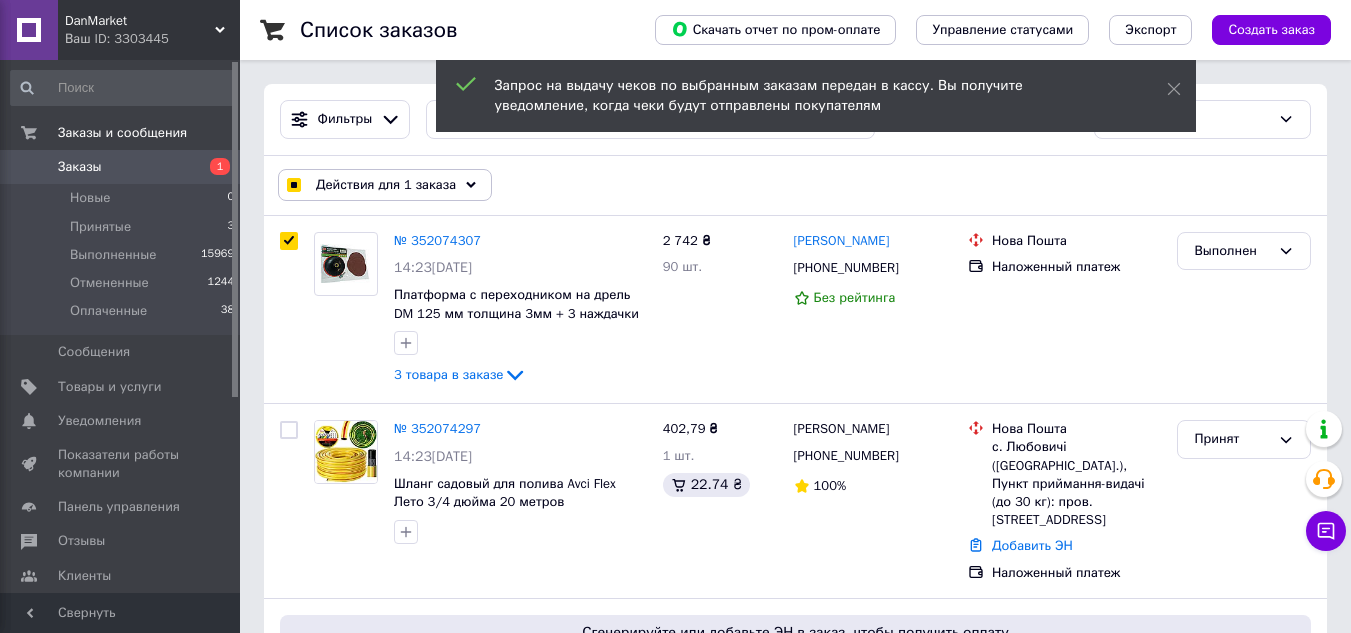 click on "Заказы" at bounding box center [121, 167] 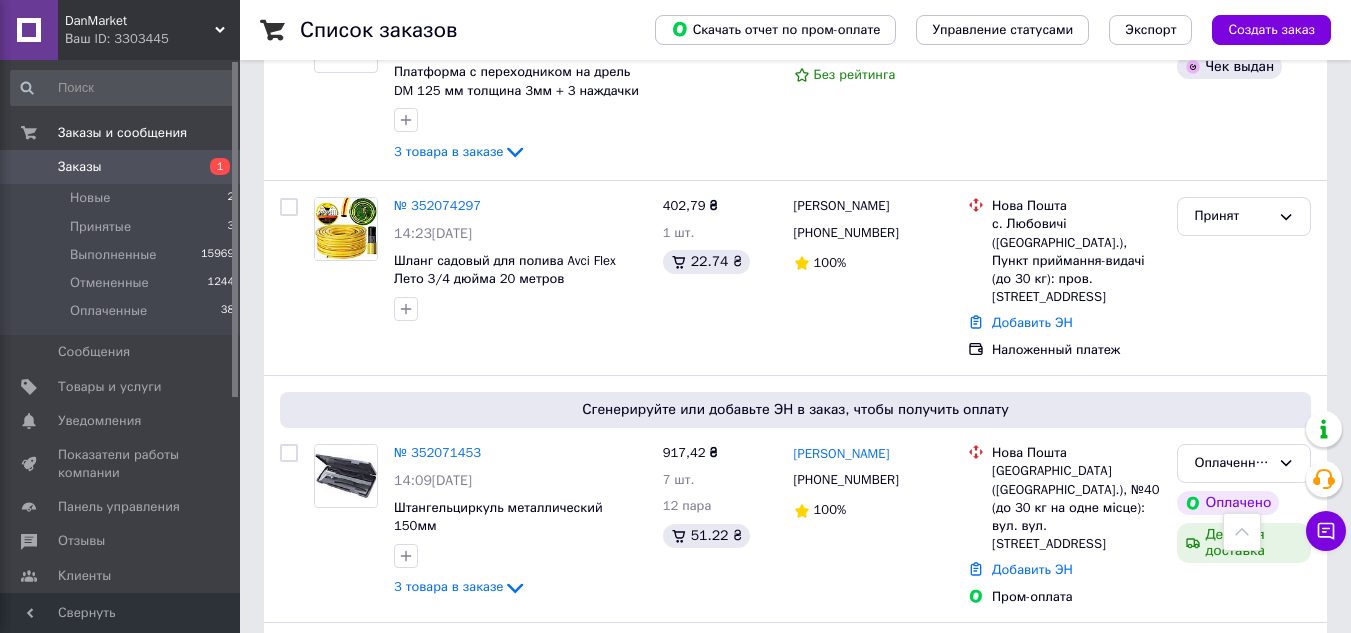 scroll, scrollTop: 0, scrollLeft: 0, axis: both 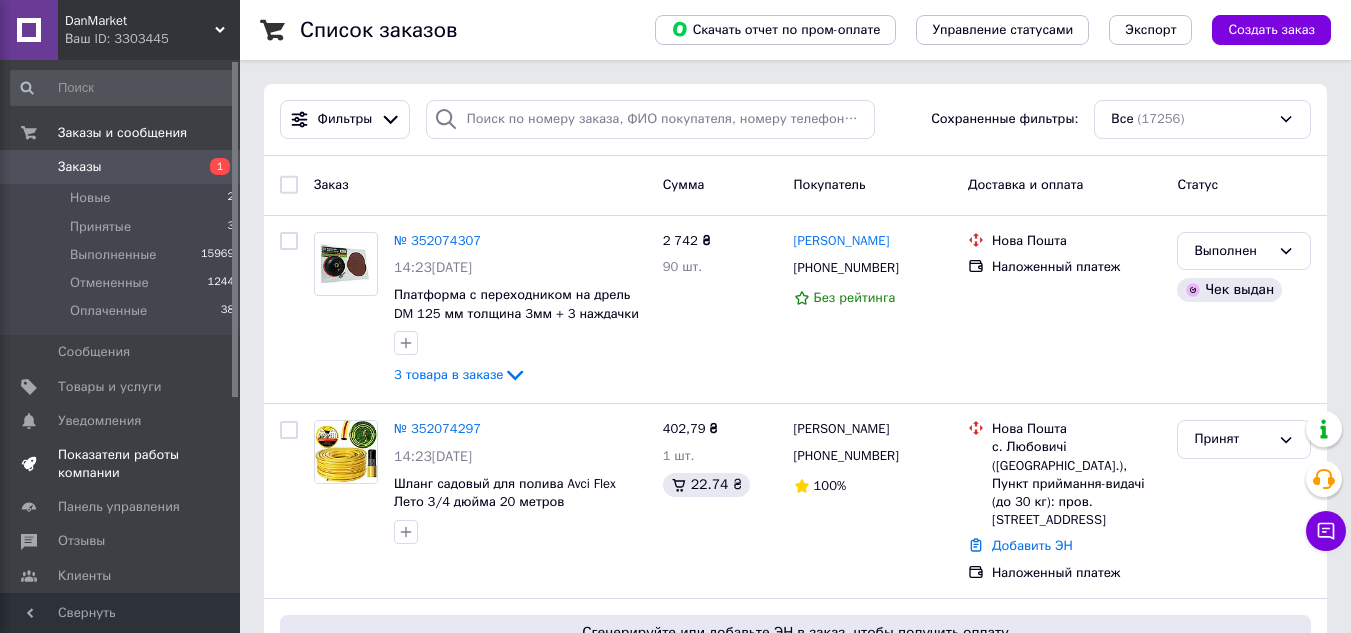 click on "Показатели работы компании" at bounding box center [121, 464] 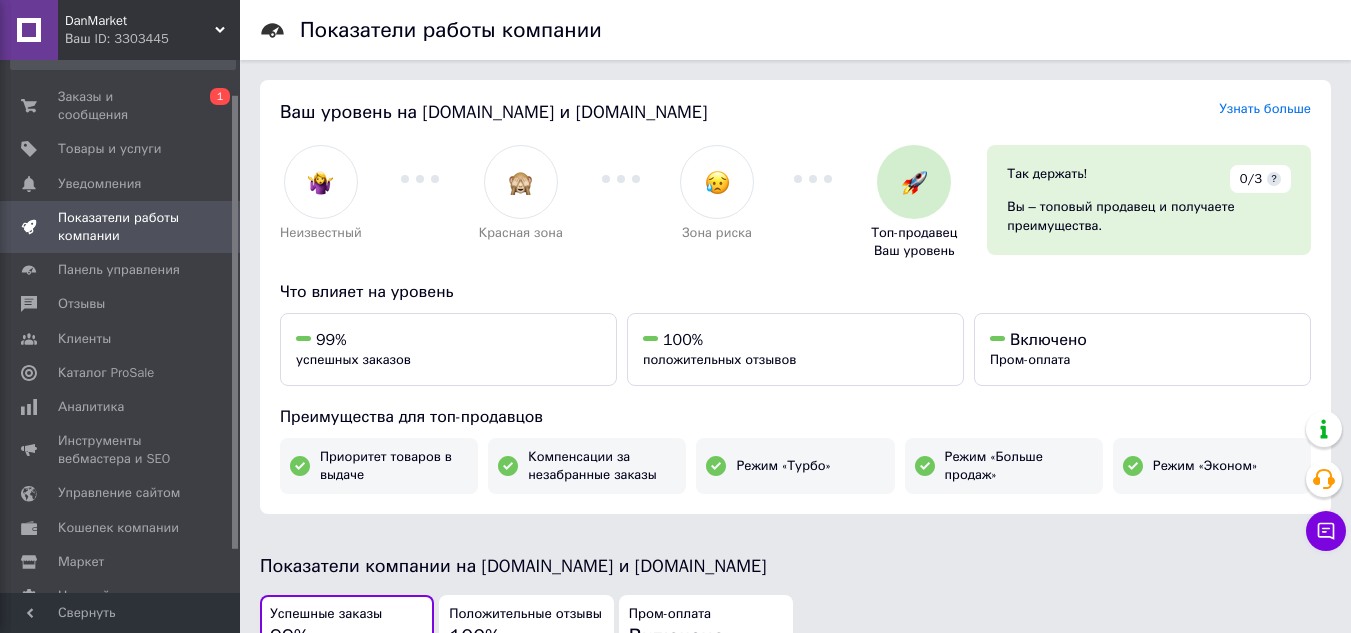 scroll, scrollTop: 40, scrollLeft: 0, axis: vertical 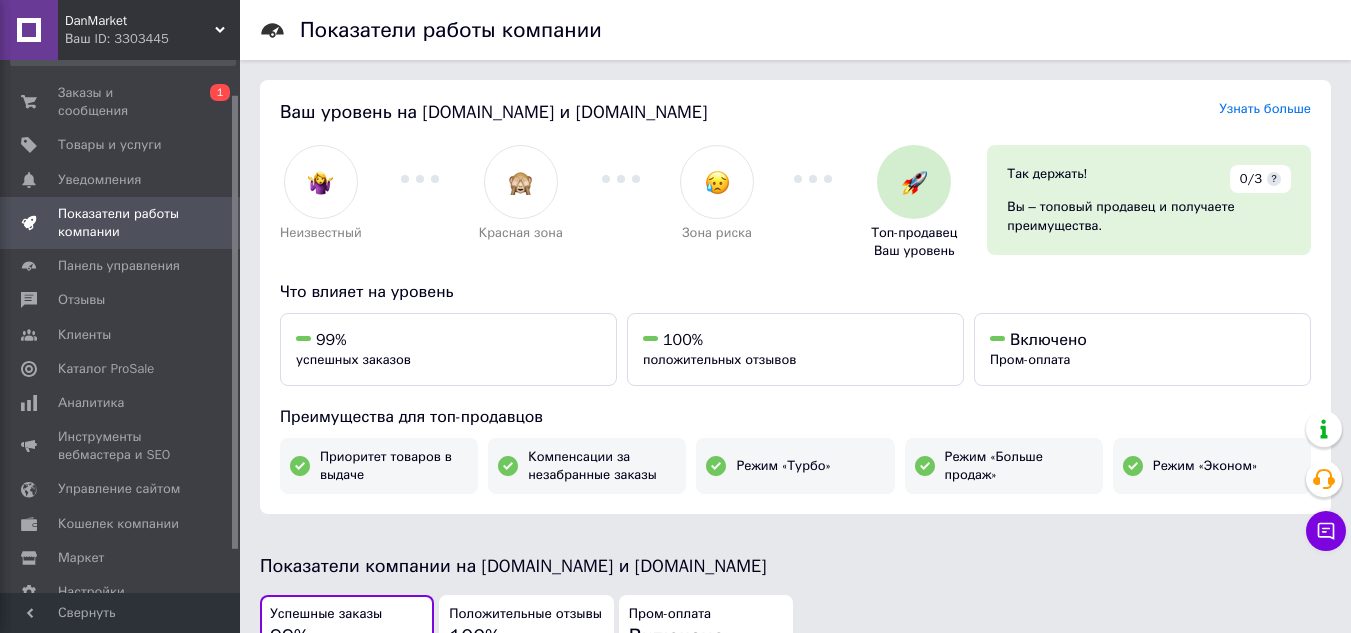 click on "Показатели работы компании Ваш уровень на [DOMAIN_NAME] и [DOMAIN_NAME] Узнать больше Неизвестный Красная зона Зона риска Топ-продавец Ваш уровень Так держать! 0/3 ? Вы – топовый продавец и получаете преимущества. Что влияет на уровень 99% успешных заказов 100% положительных отзывов Включено Пром-оплата Преимущества для топ-продавцов Приоритет товаров в выдаче Компенсации за незабранные заказы Режим «Турбо» Режим «Больше продаж» Режим «Эконом» Показатели компании на [DOMAIN_NAME] и [DOMAIN_NAME] Успешные заказы 99% Положительные отзывы 100% Пром-оплата Включено Ваш показатель успешных заказов" at bounding box center [795, 895] 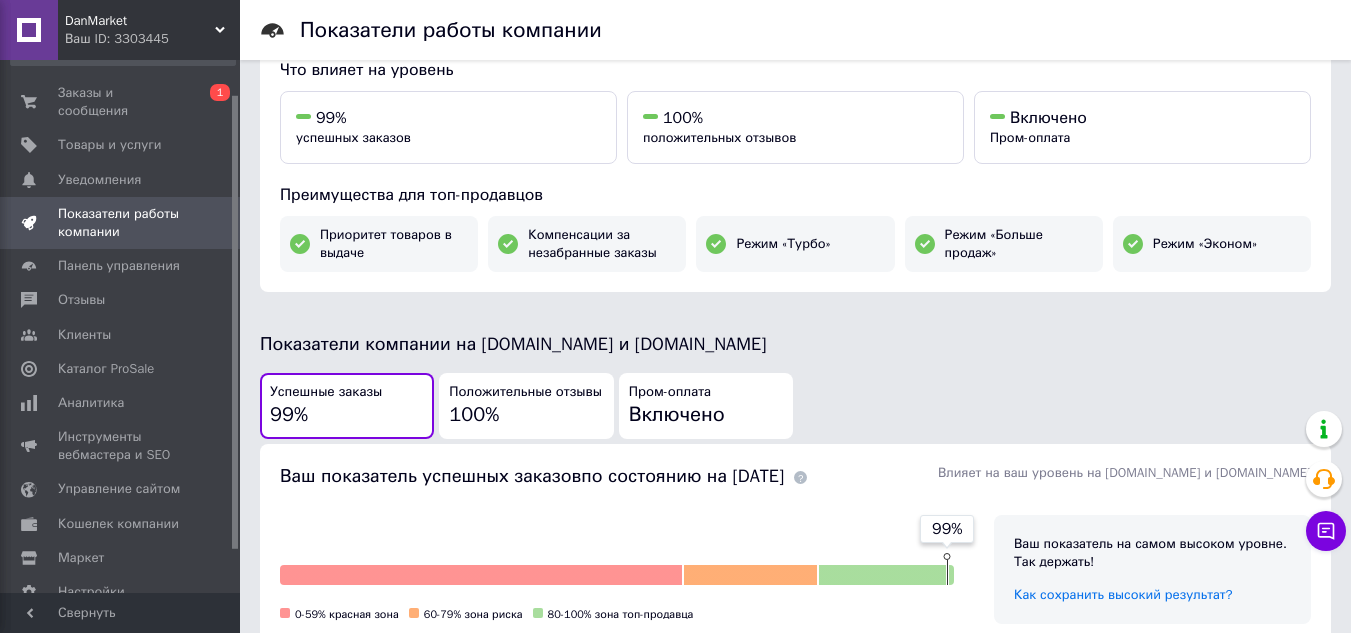 scroll, scrollTop: 0, scrollLeft: 0, axis: both 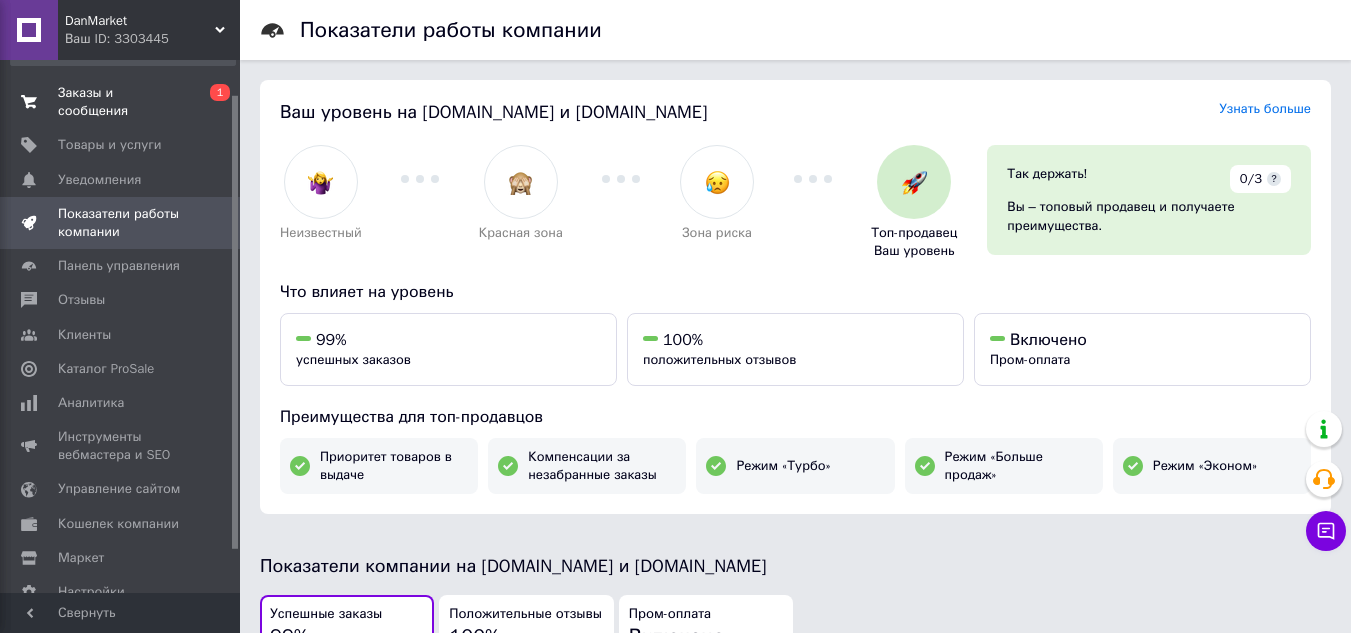 click on "Заказы и сообщения" at bounding box center (121, 102) 